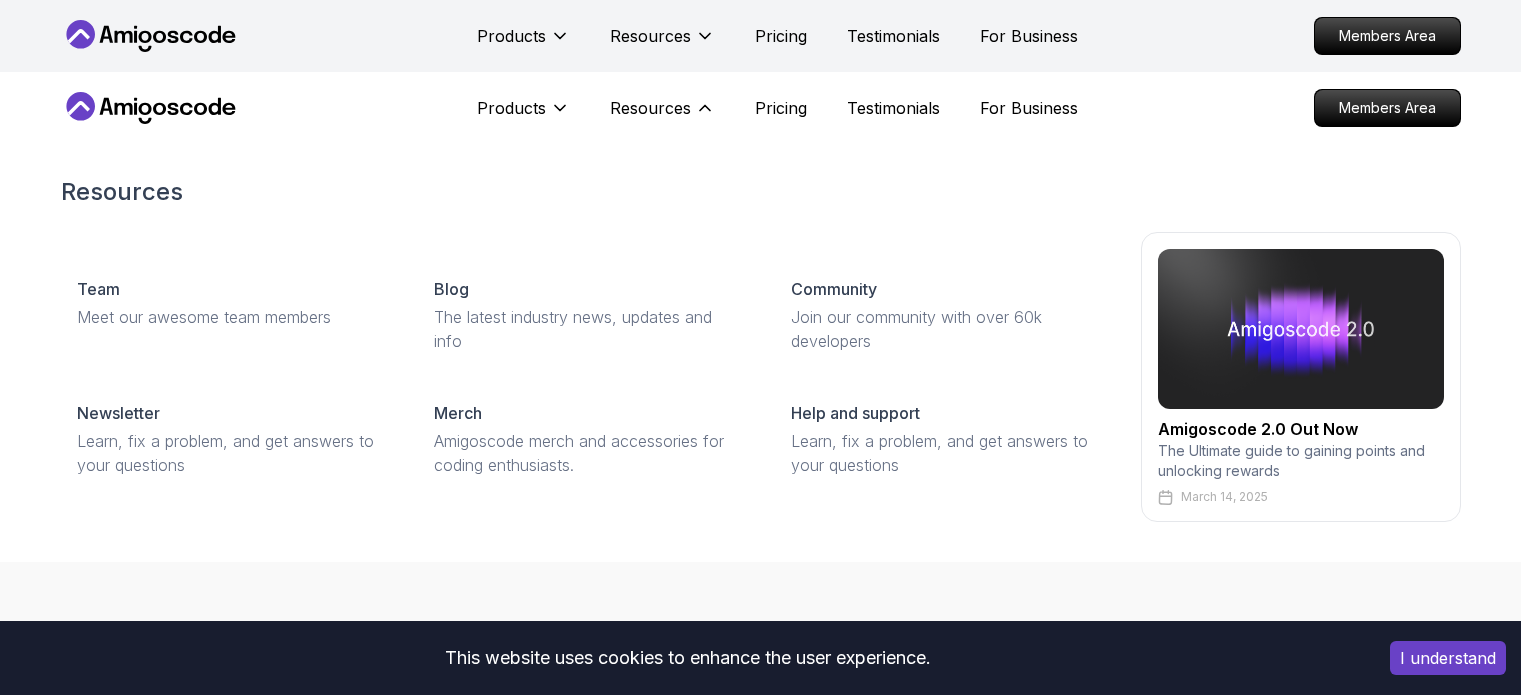 scroll, scrollTop: 0, scrollLeft: 0, axis: both 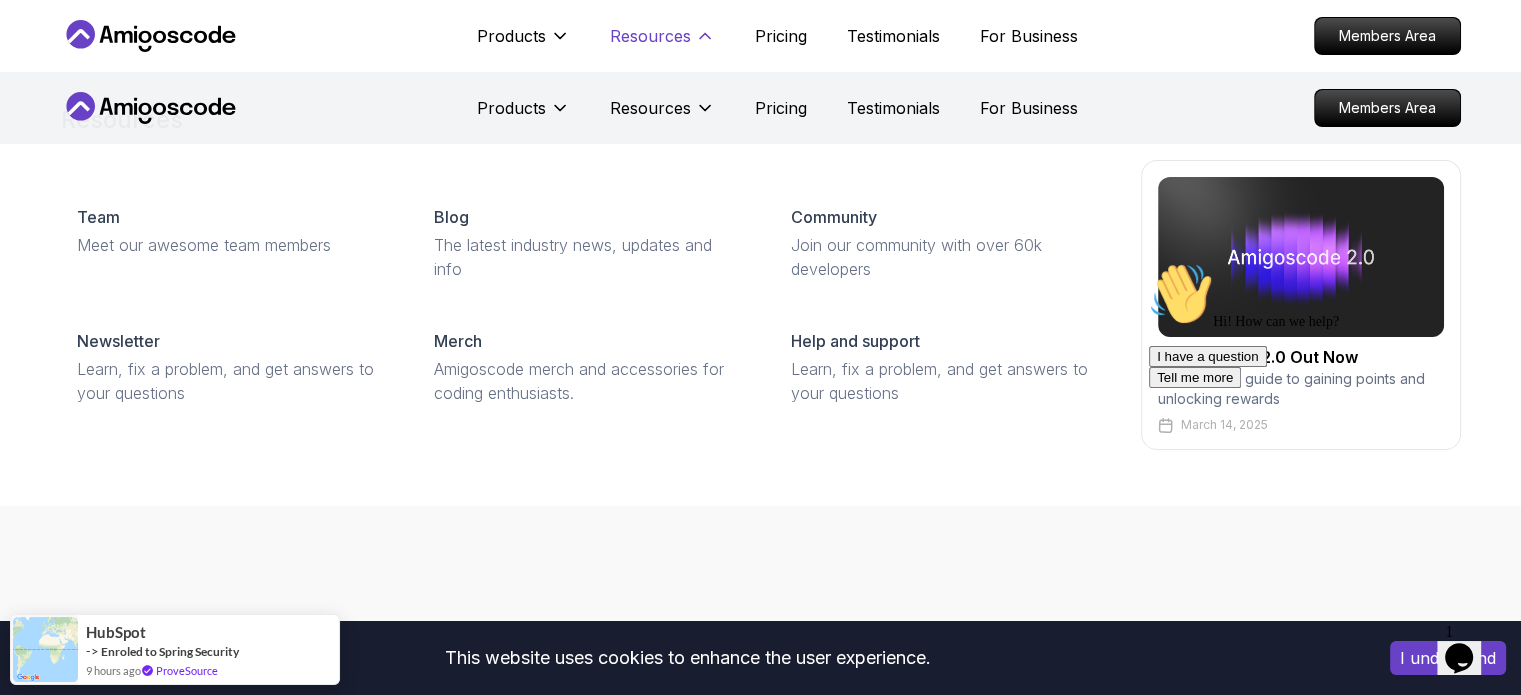 click on "Resources" at bounding box center [650, 36] 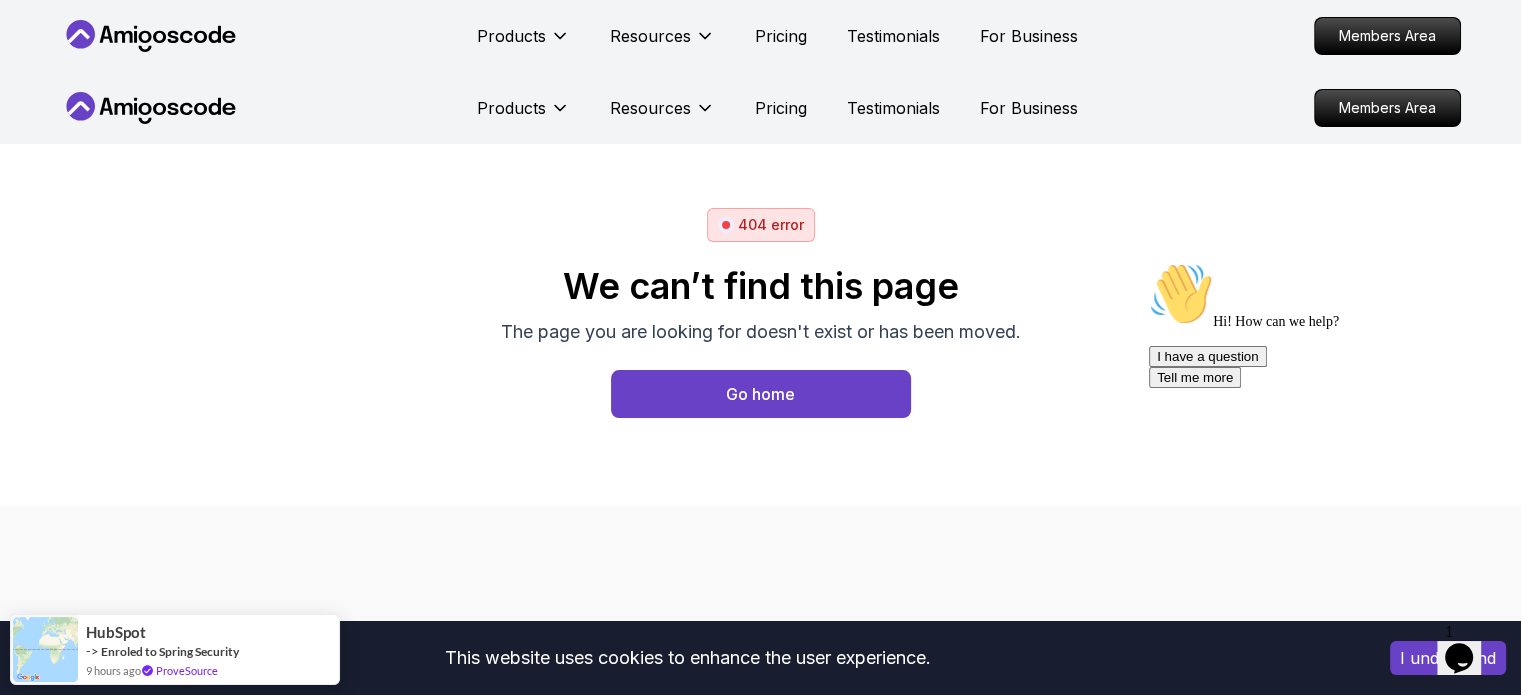 click 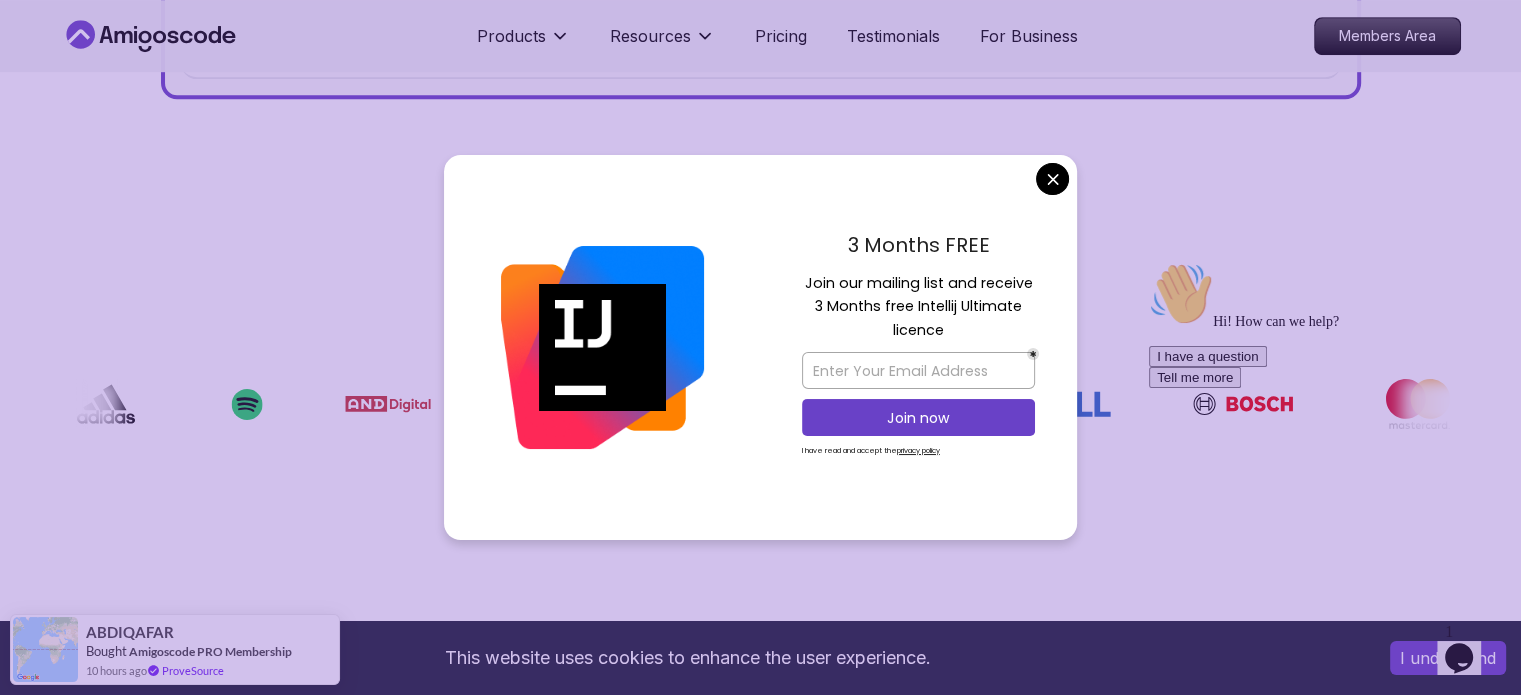 scroll, scrollTop: 1600, scrollLeft: 0, axis: vertical 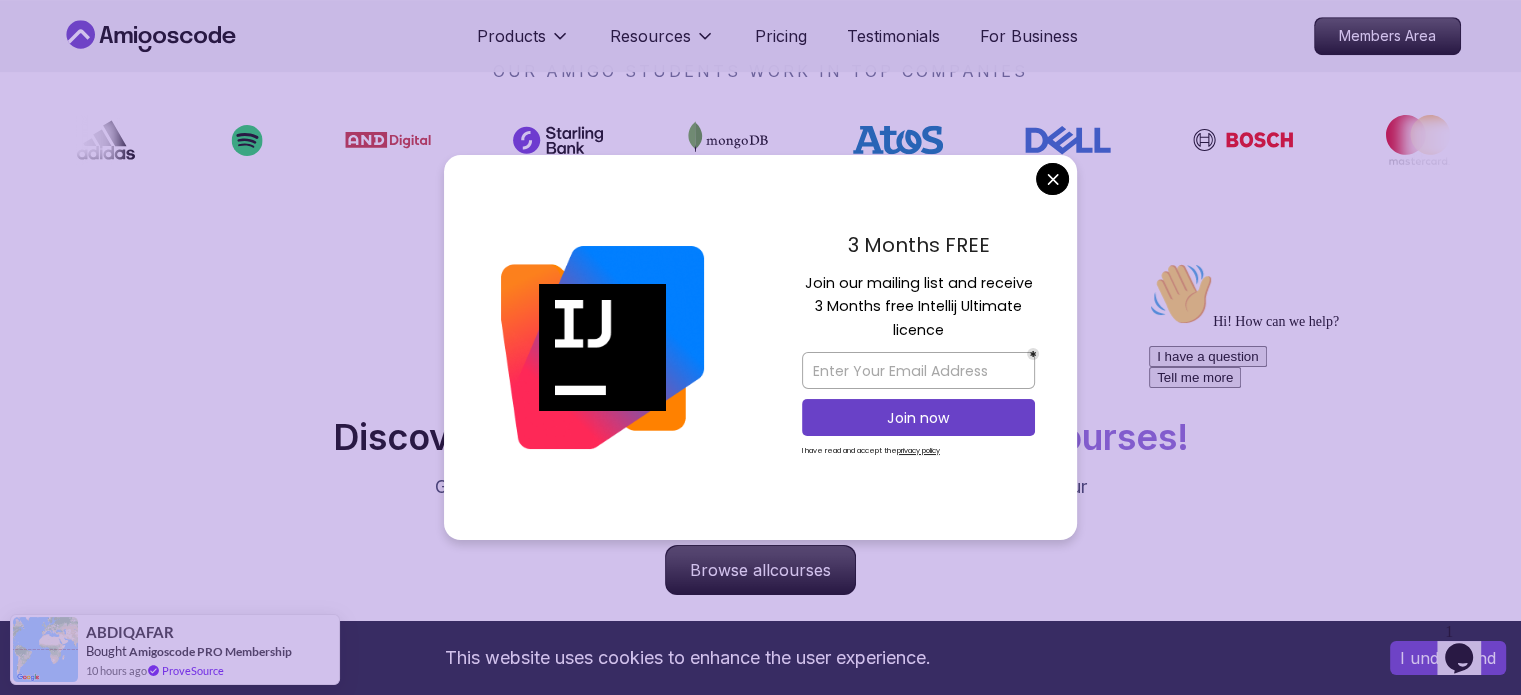 click on "3 Months FREE Join our mailing list and receive 3 Months free Intellij Ultimate licence Join now I have read and accept the  privacy policy" at bounding box center (918, 348) 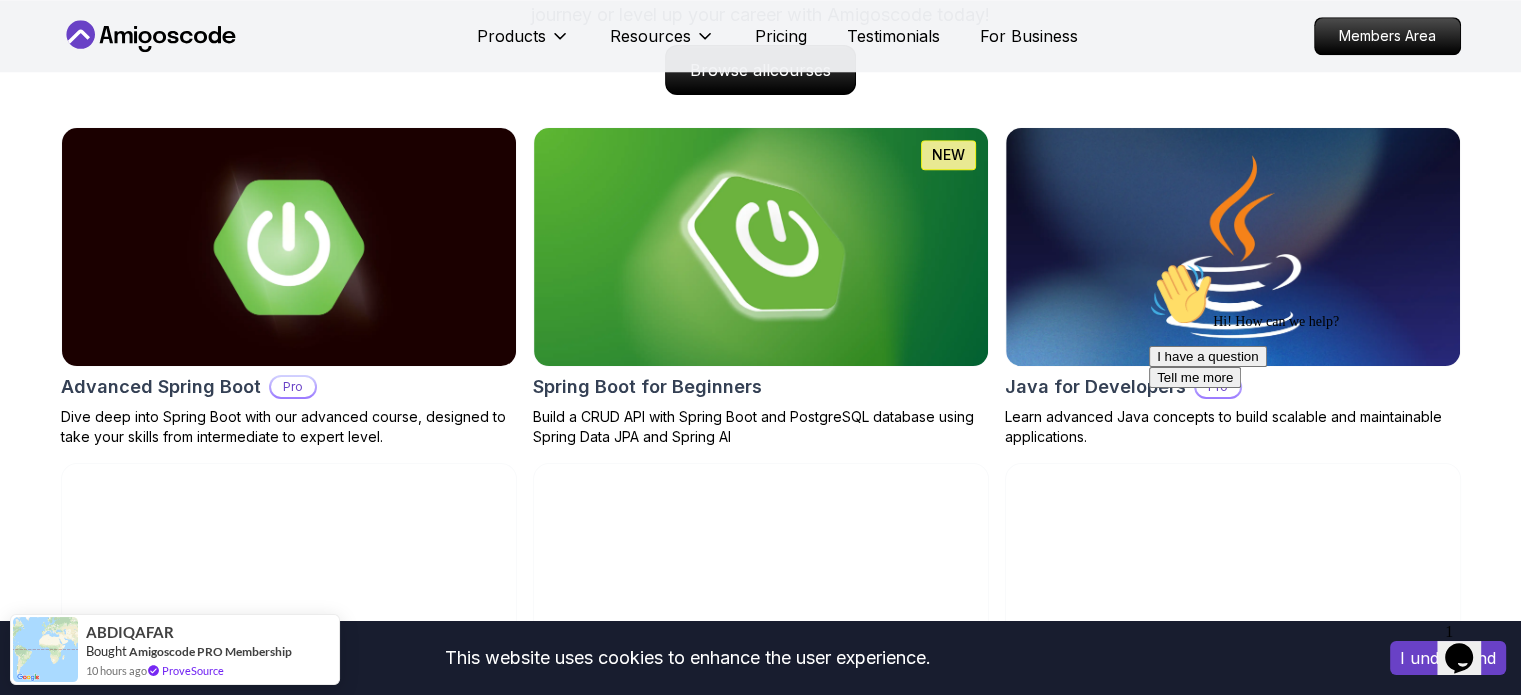scroll, scrollTop: 1800, scrollLeft: 0, axis: vertical 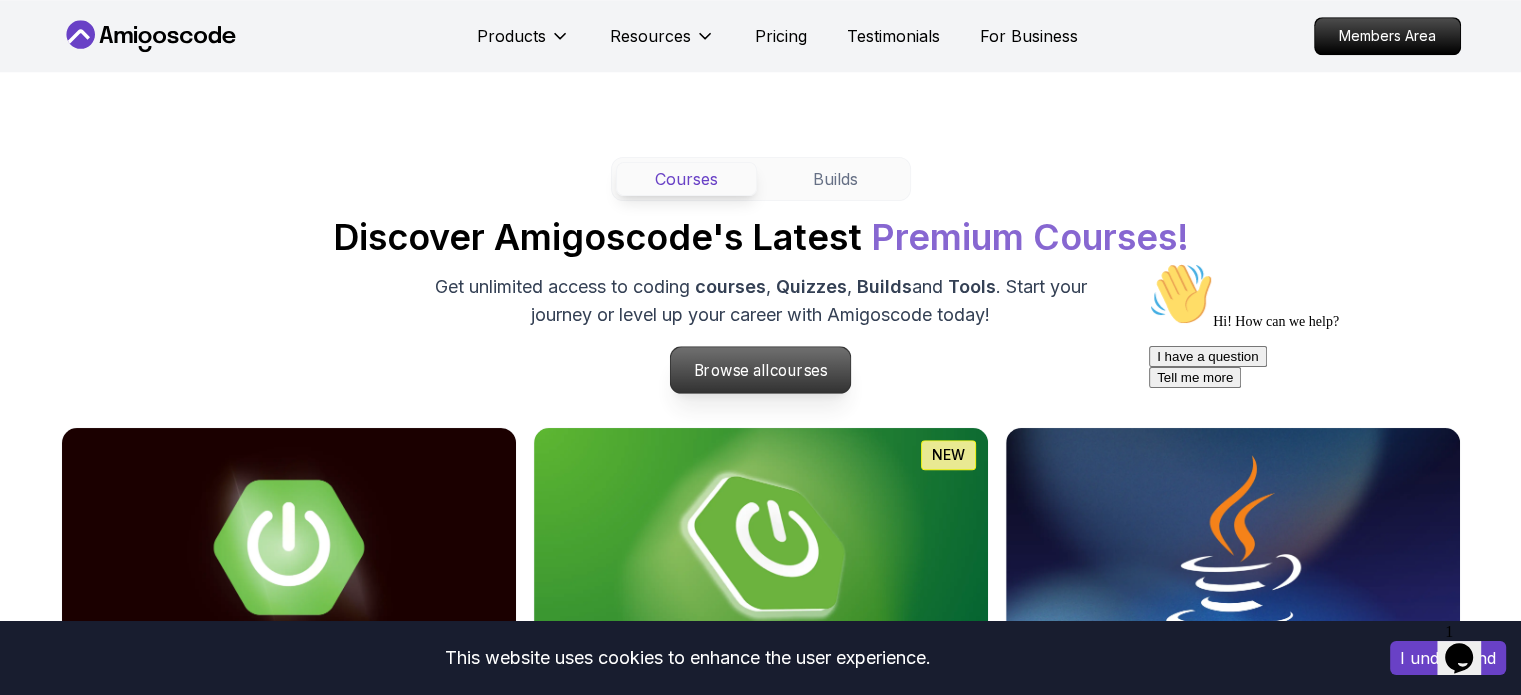 click on "Browse all  courses" at bounding box center [761, 370] 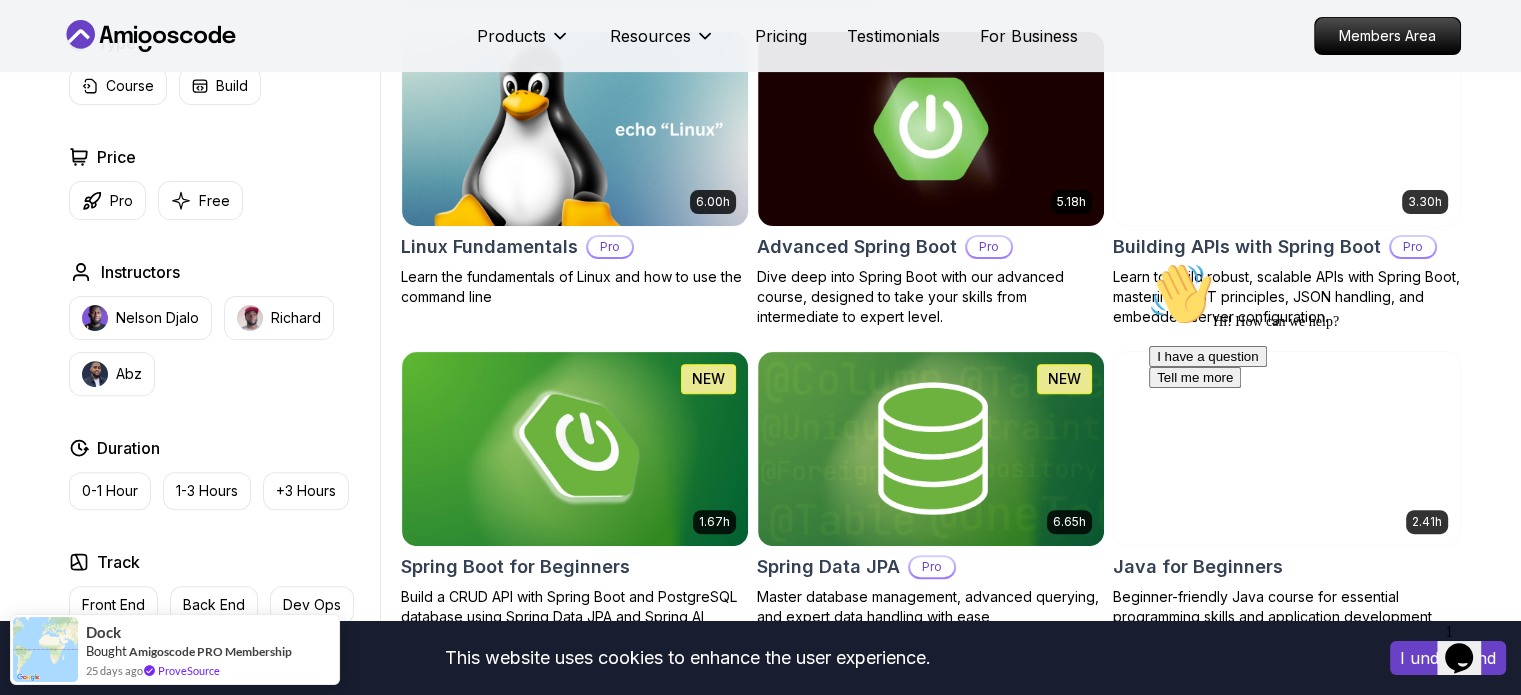 scroll, scrollTop: 600, scrollLeft: 0, axis: vertical 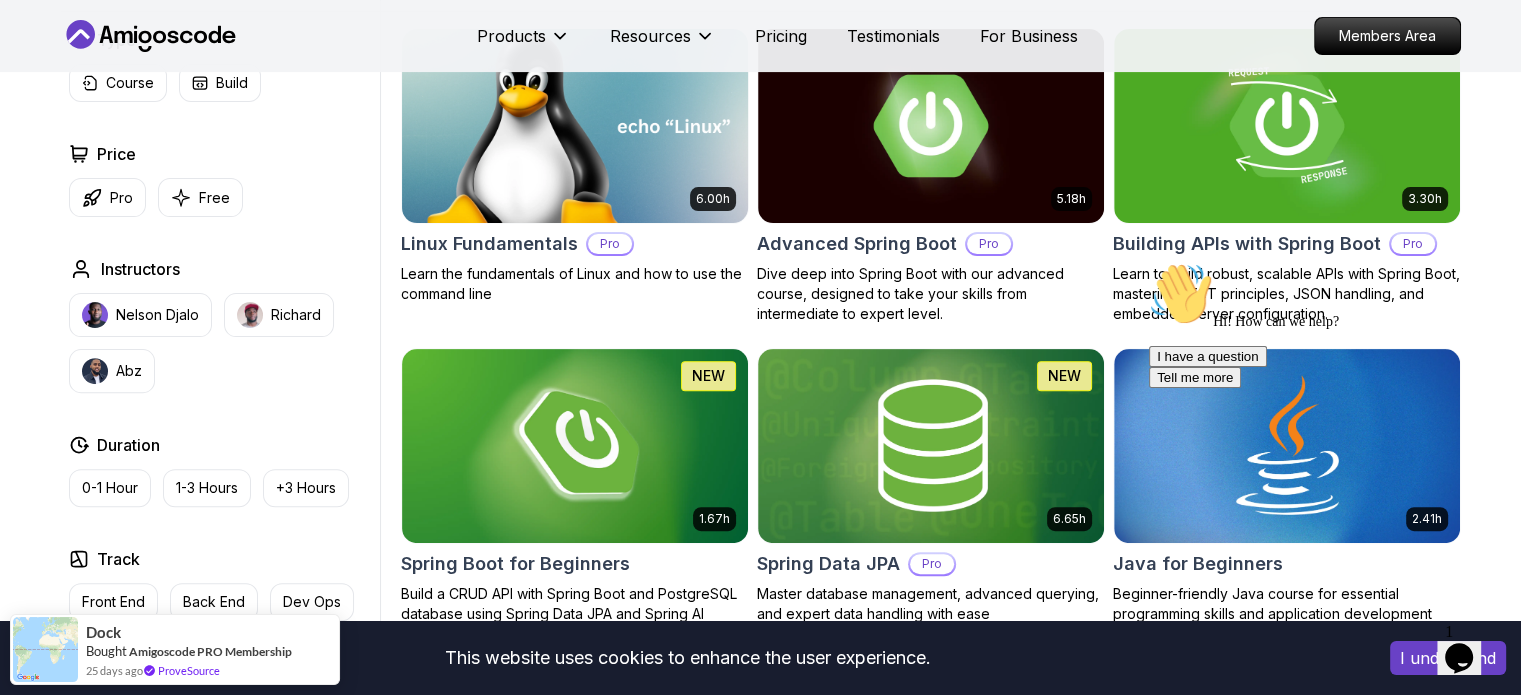 click at bounding box center (574, 125) 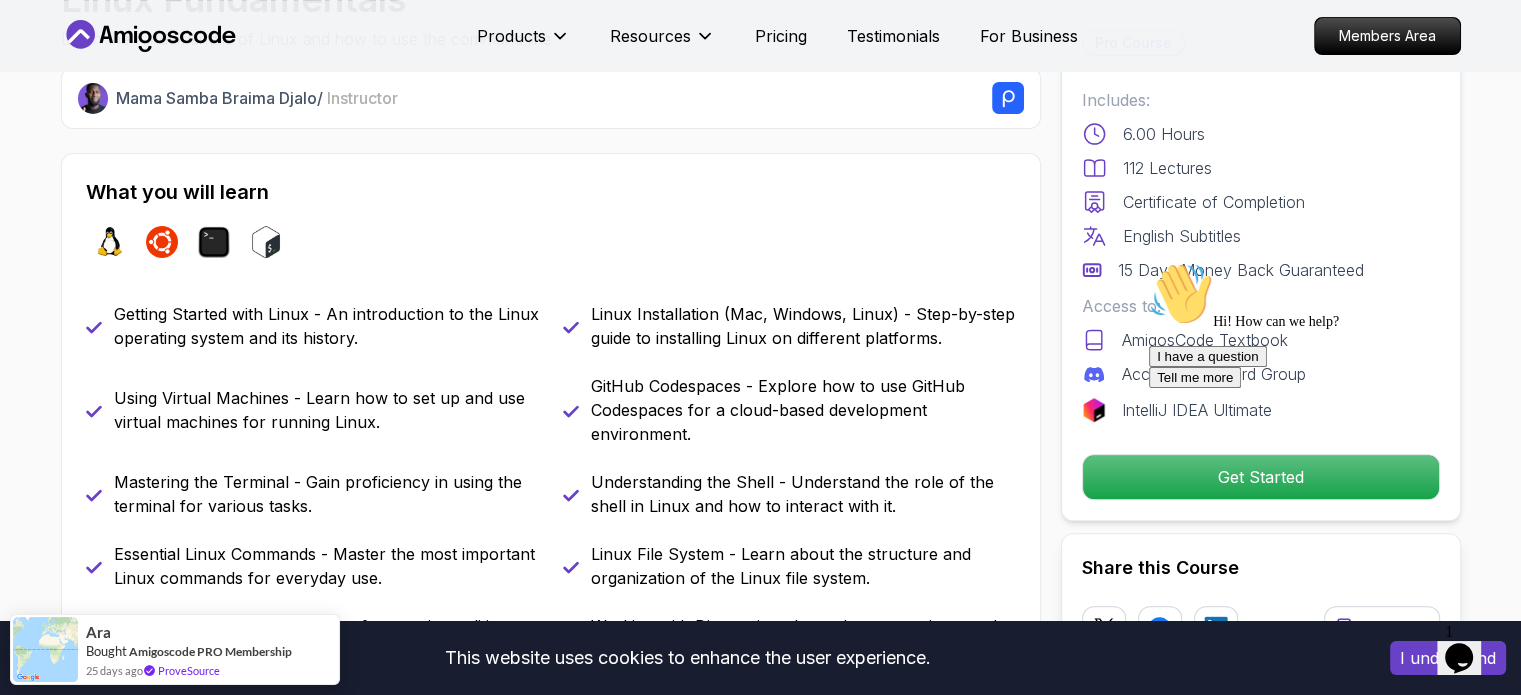 scroll, scrollTop: 300, scrollLeft: 0, axis: vertical 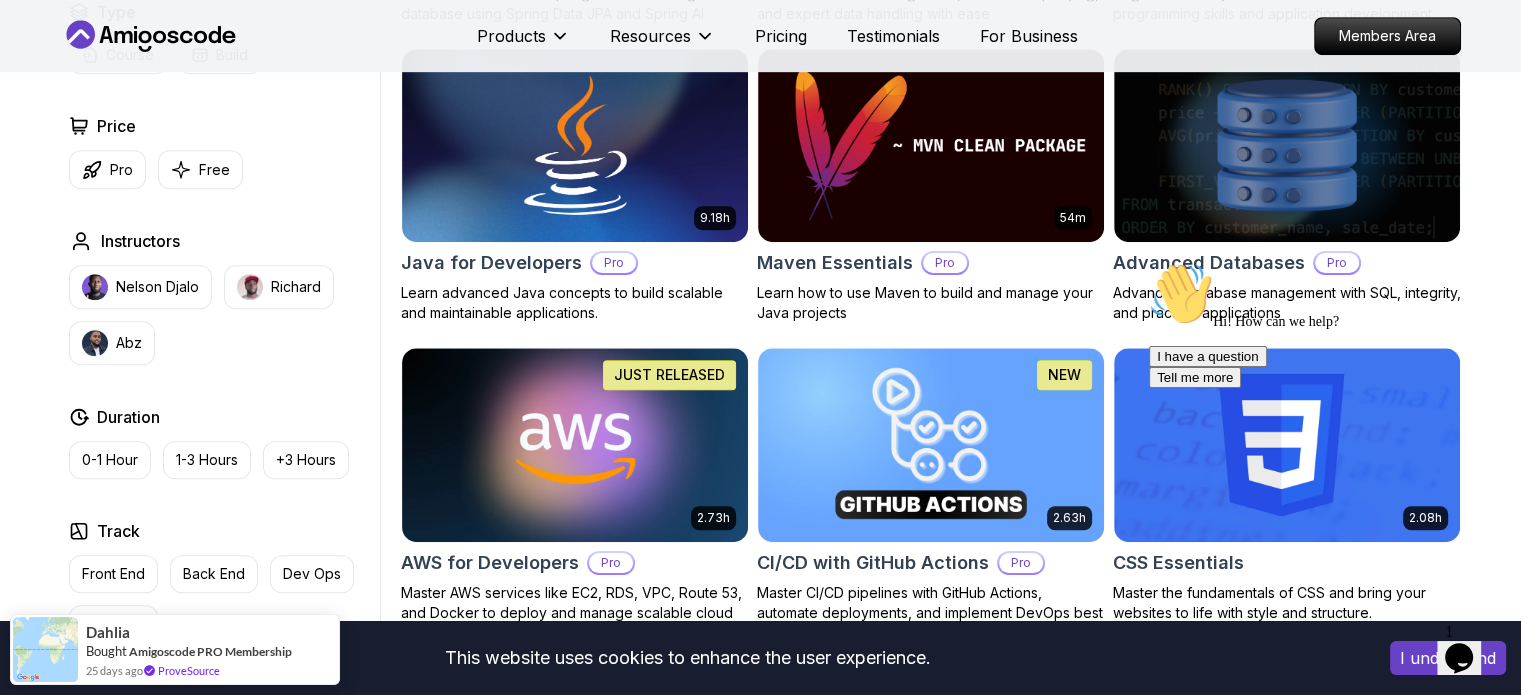 click at bounding box center [1149, 262] 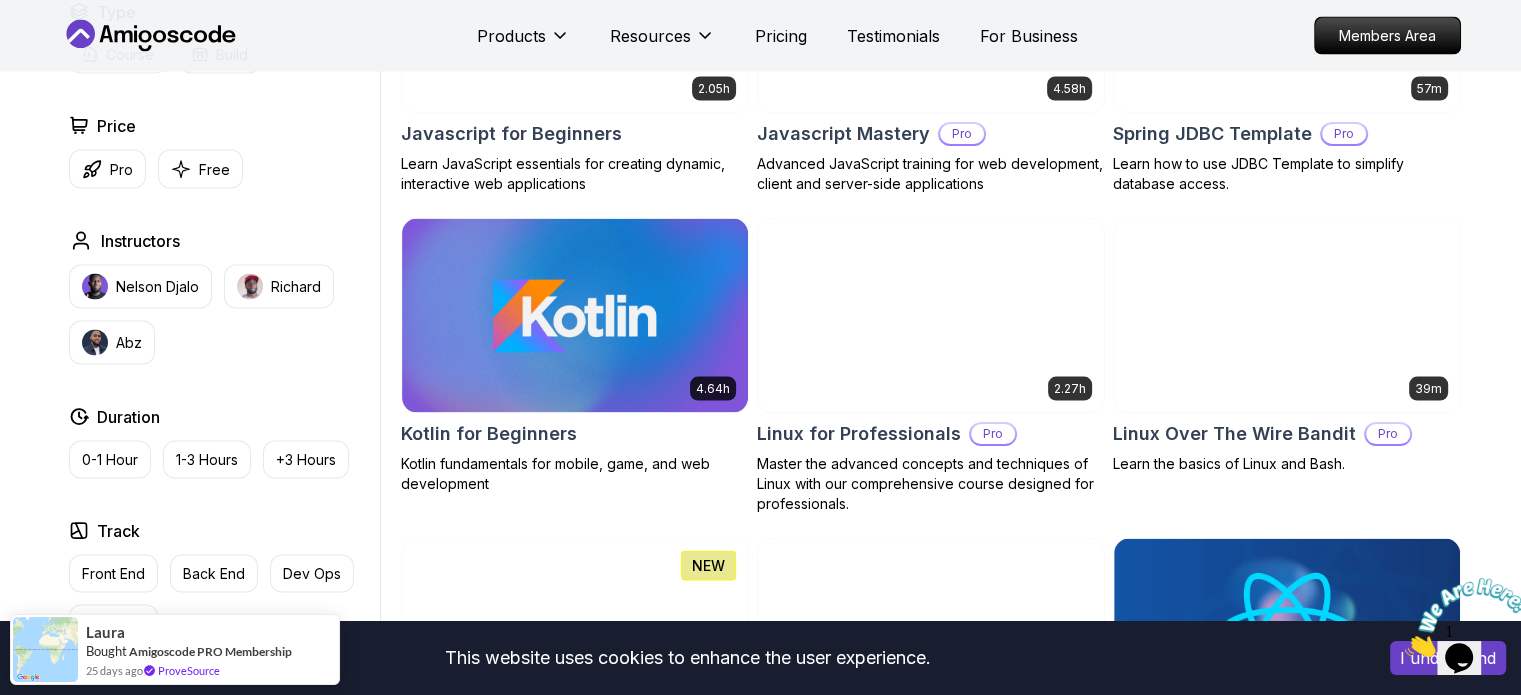 scroll, scrollTop: 3912, scrollLeft: 0, axis: vertical 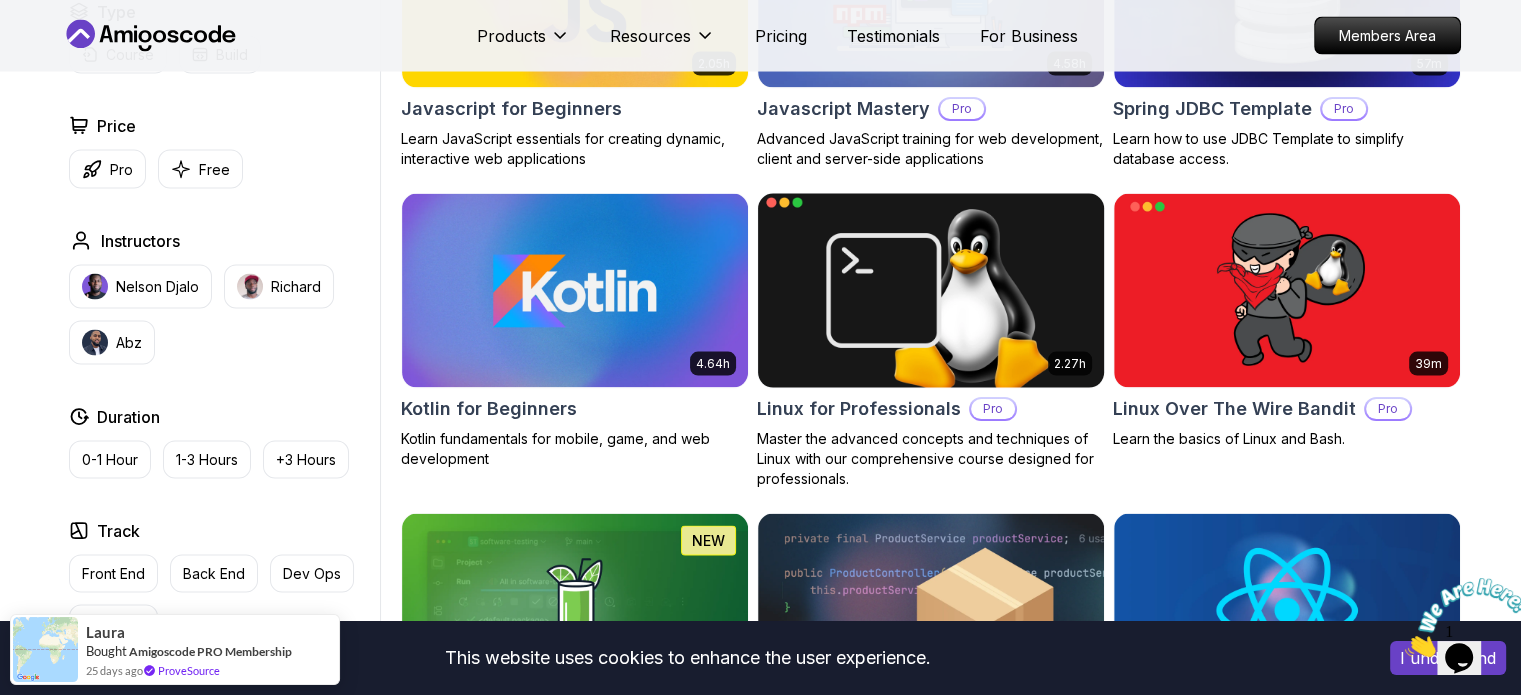 click at bounding box center (930, 290) 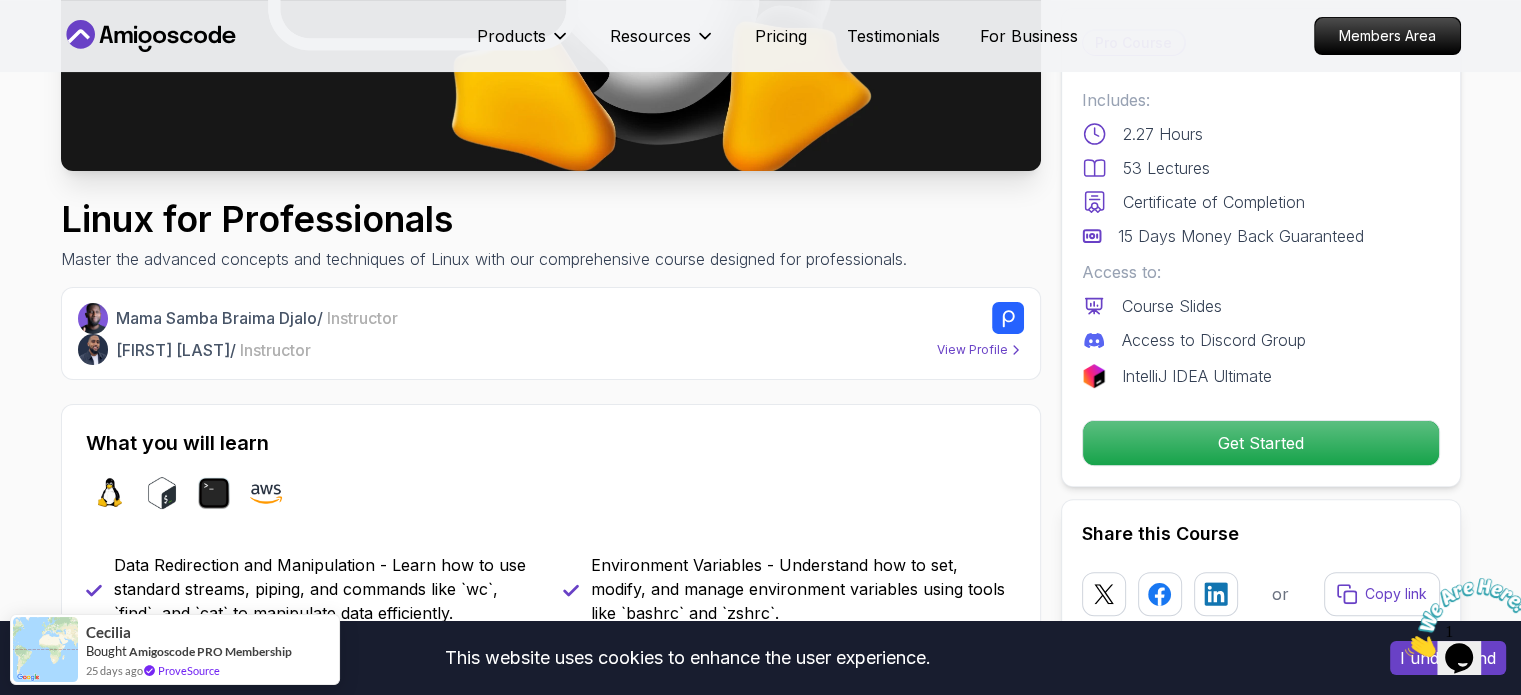 scroll, scrollTop: 0, scrollLeft: 0, axis: both 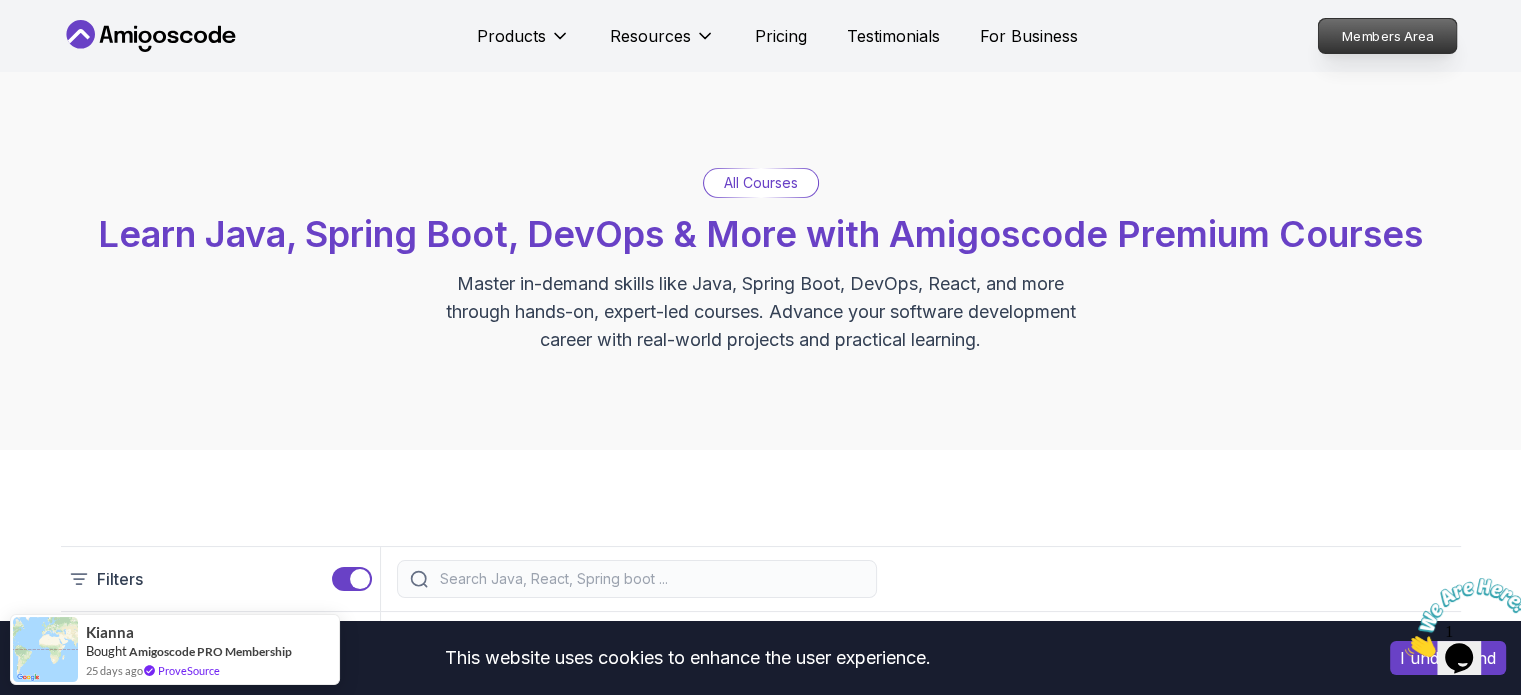 click on "Members Area" at bounding box center [1387, 36] 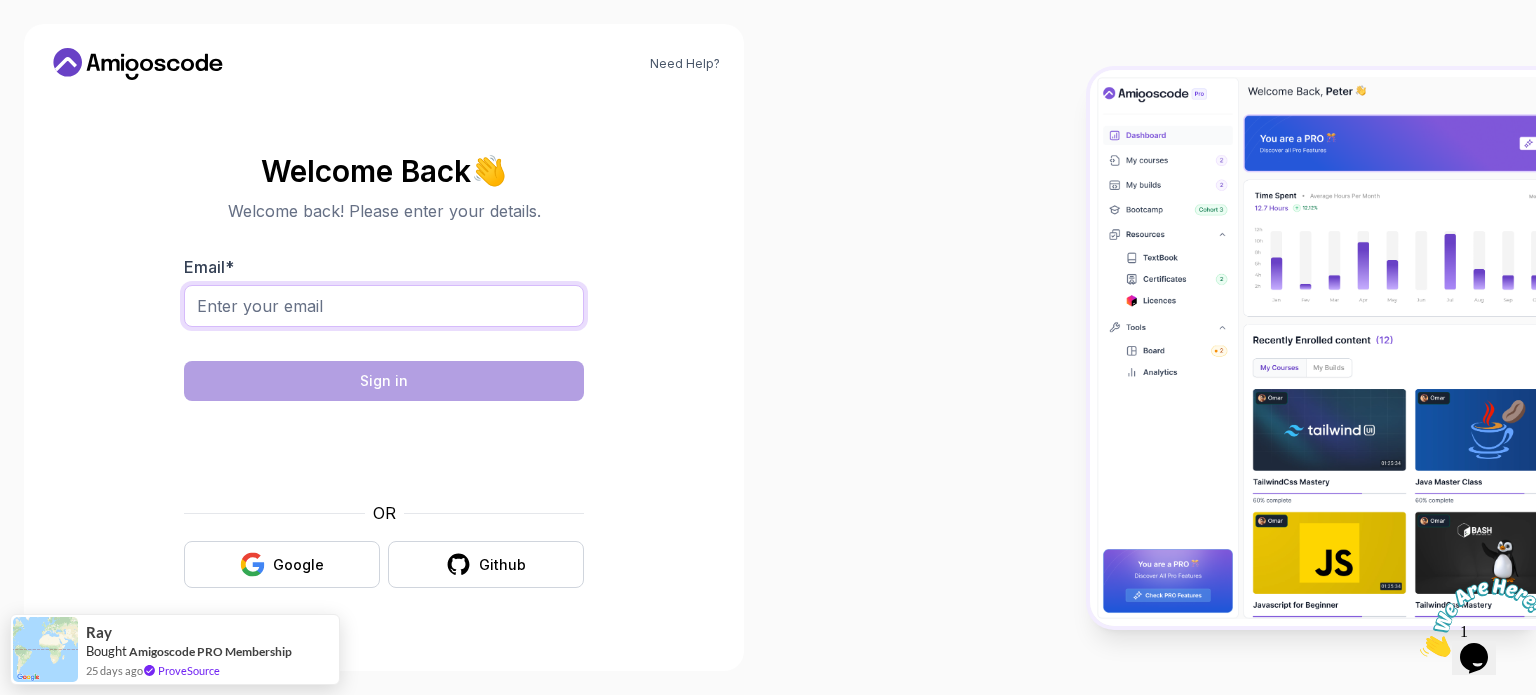 click on "Email *" at bounding box center [384, 306] 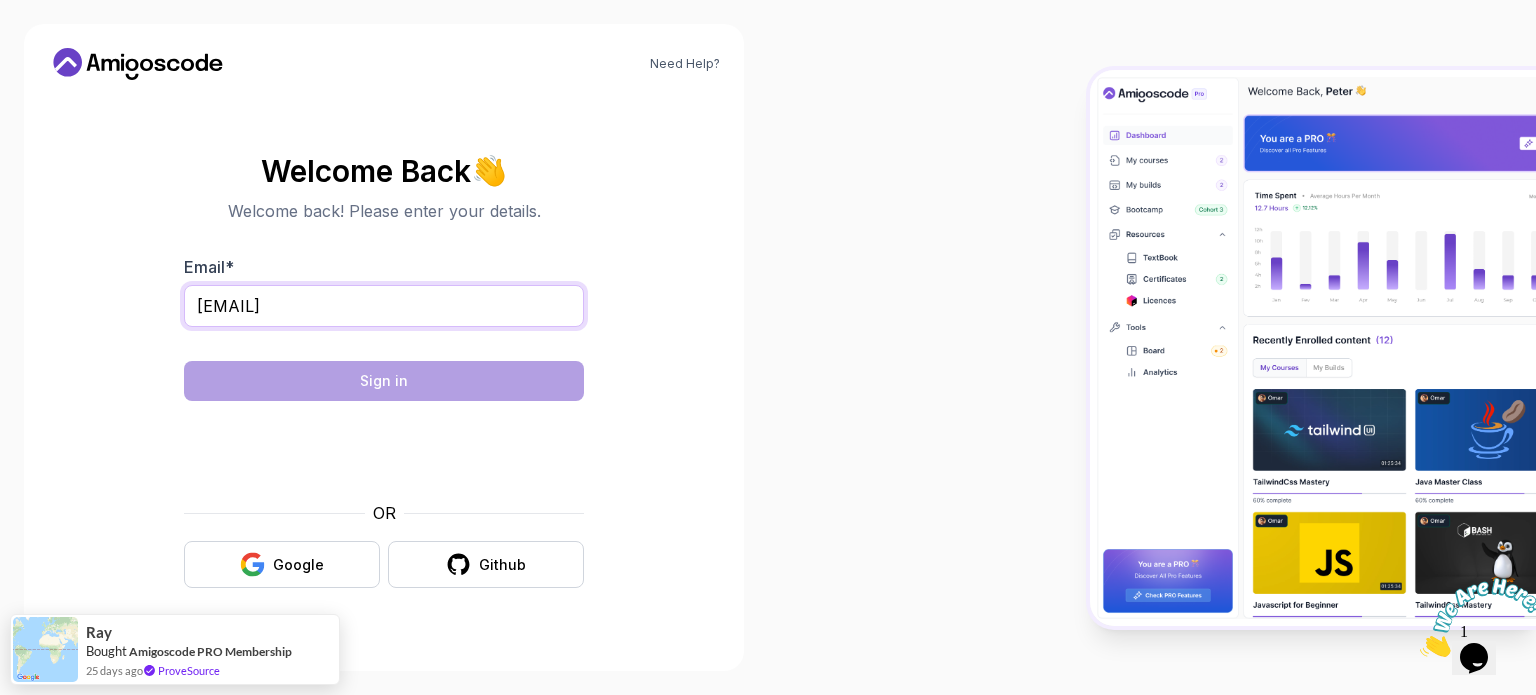 type on "[EMAIL]" 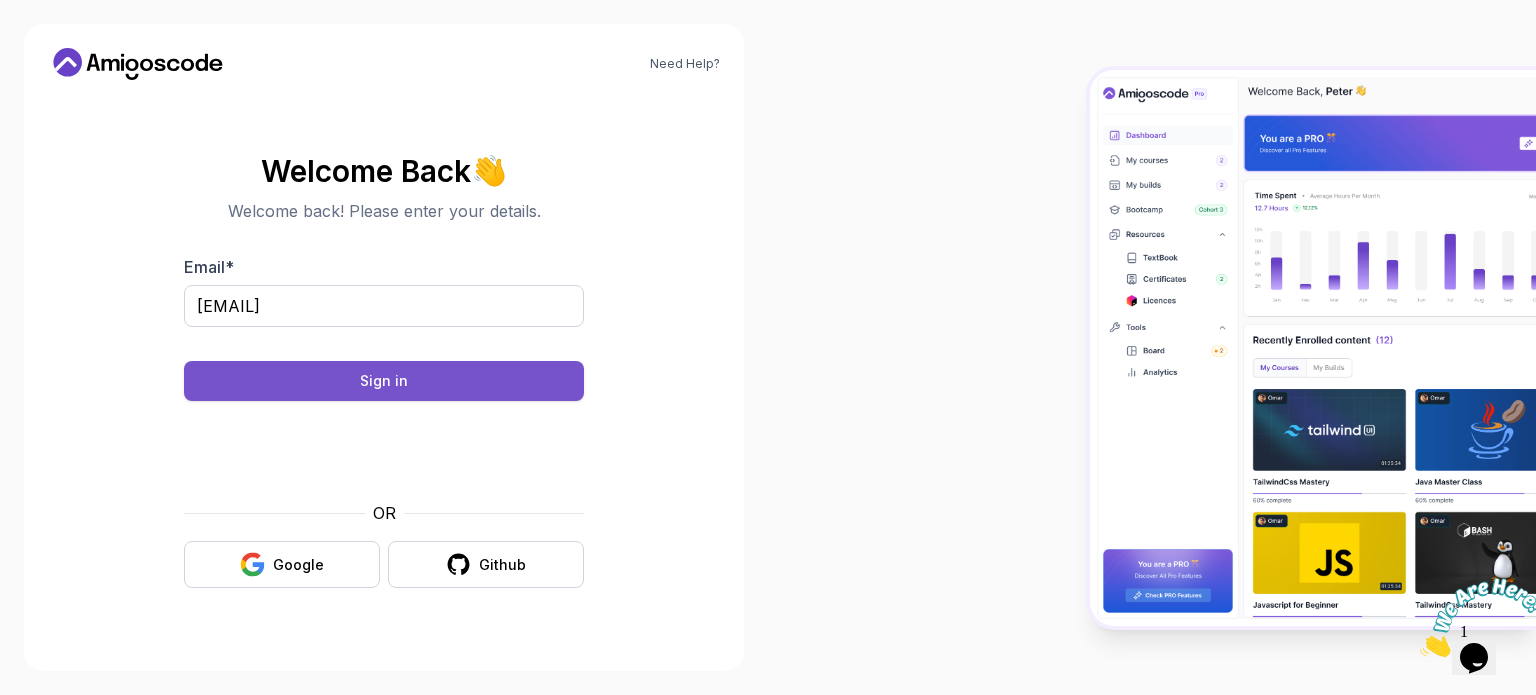 click on "Sign in" at bounding box center (384, 381) 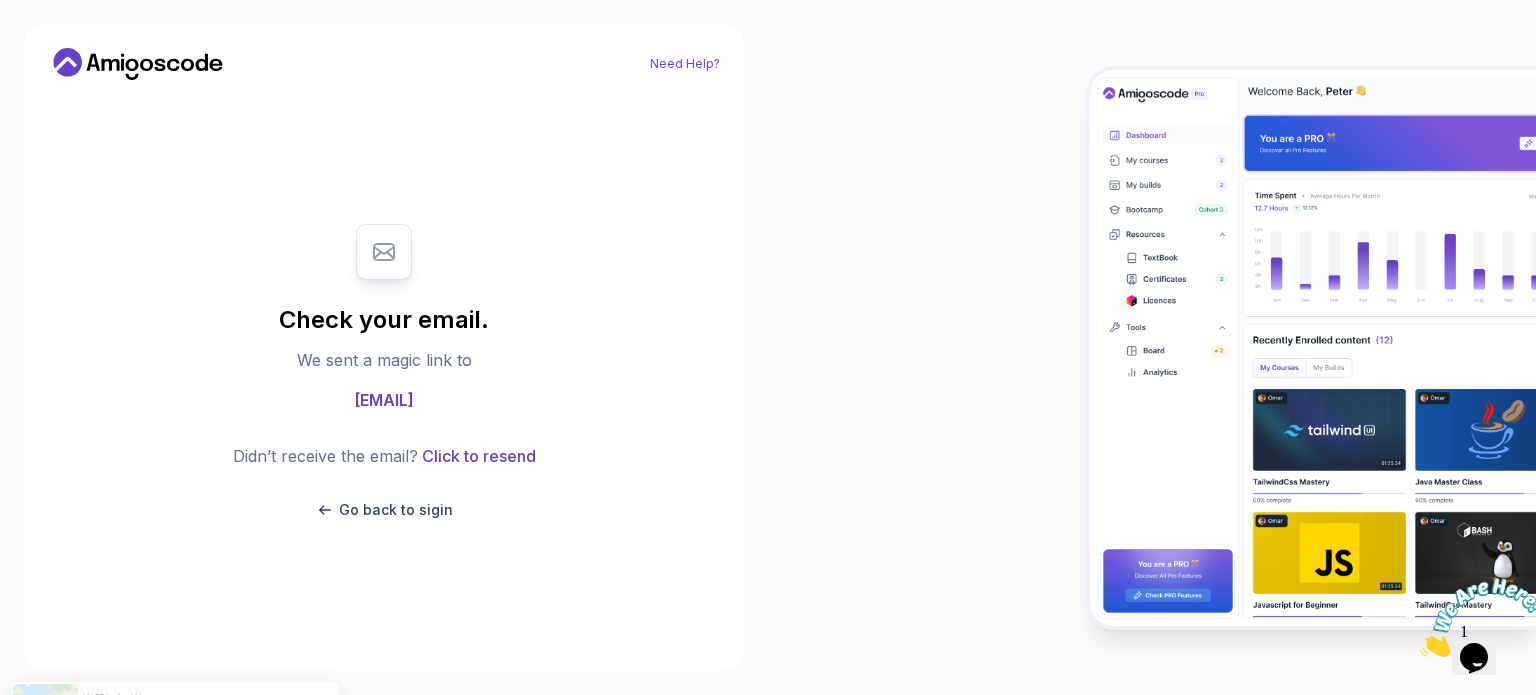 click on "Need Help?" at bounding box center (685, 64) 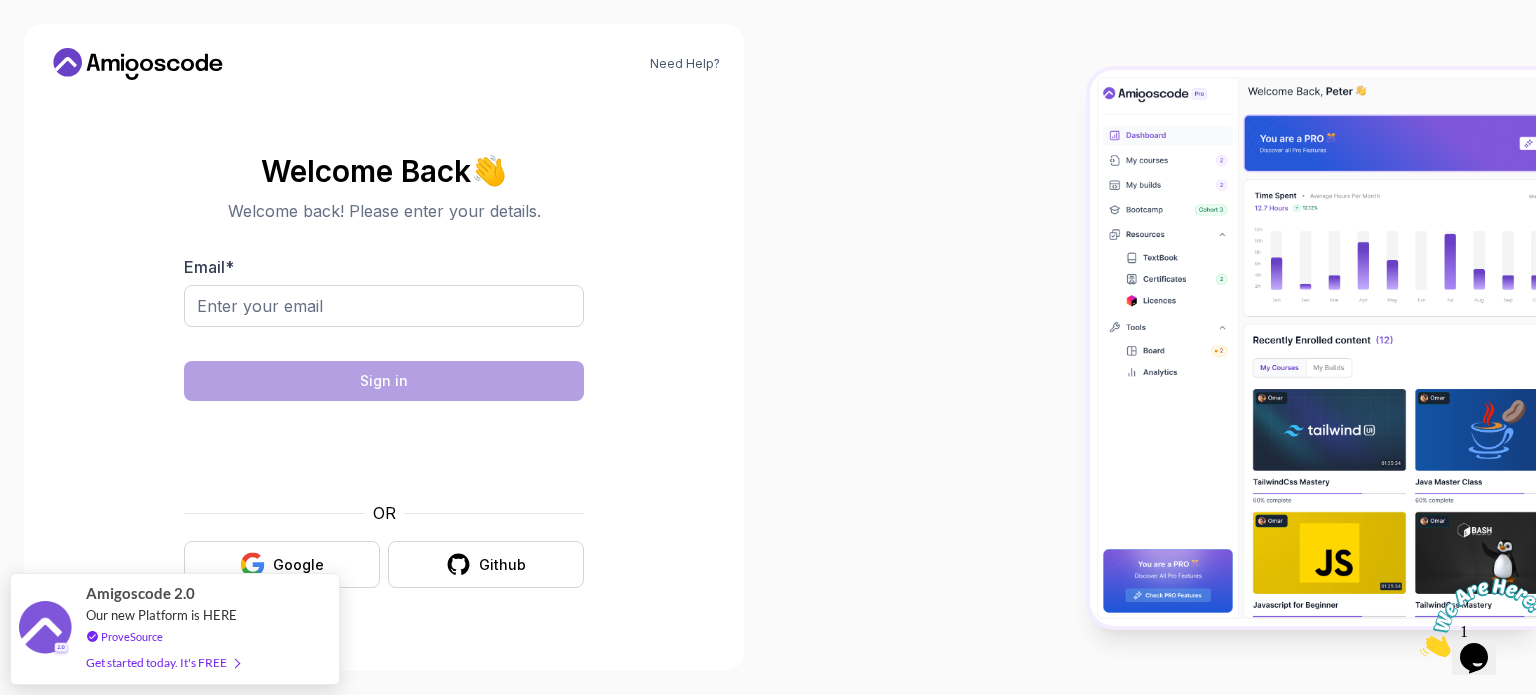 click 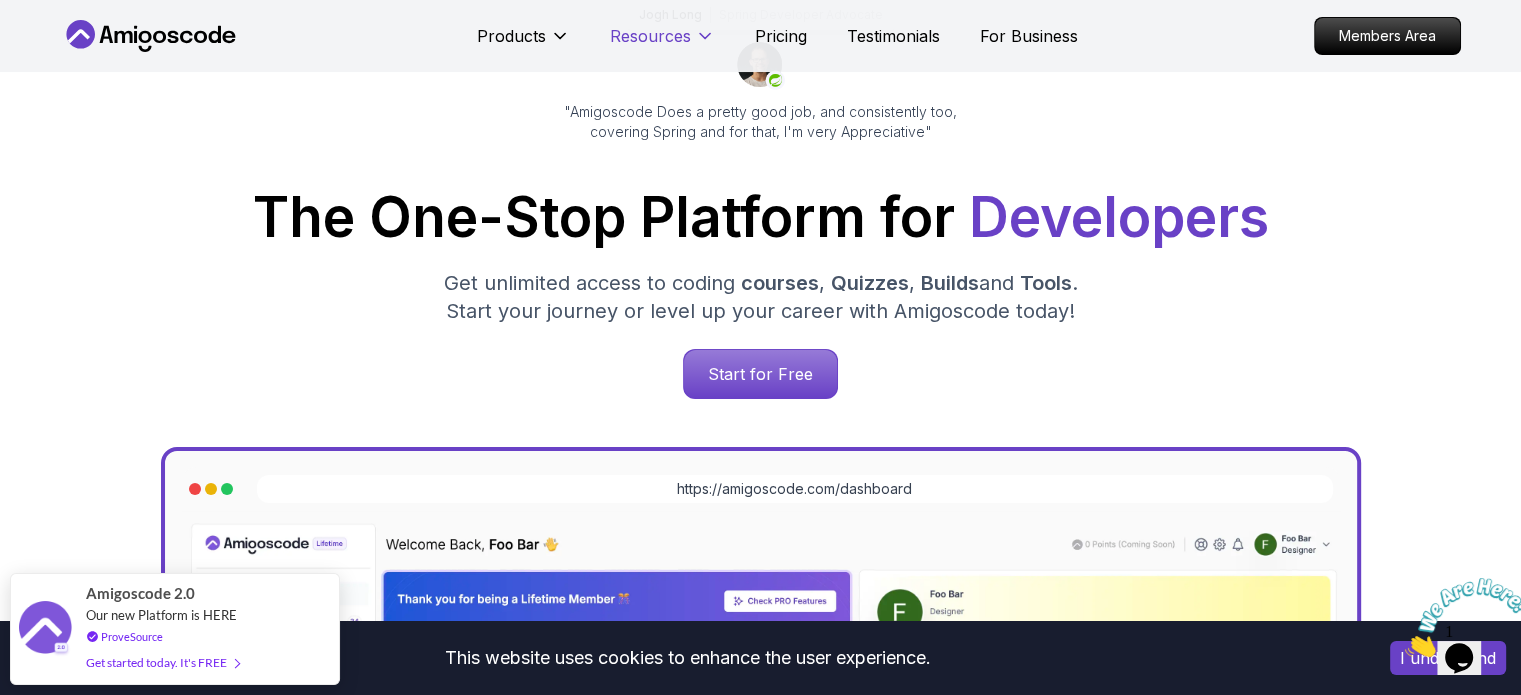 scroll, scrollTop: 0, scrollLeft: 0, axis: both 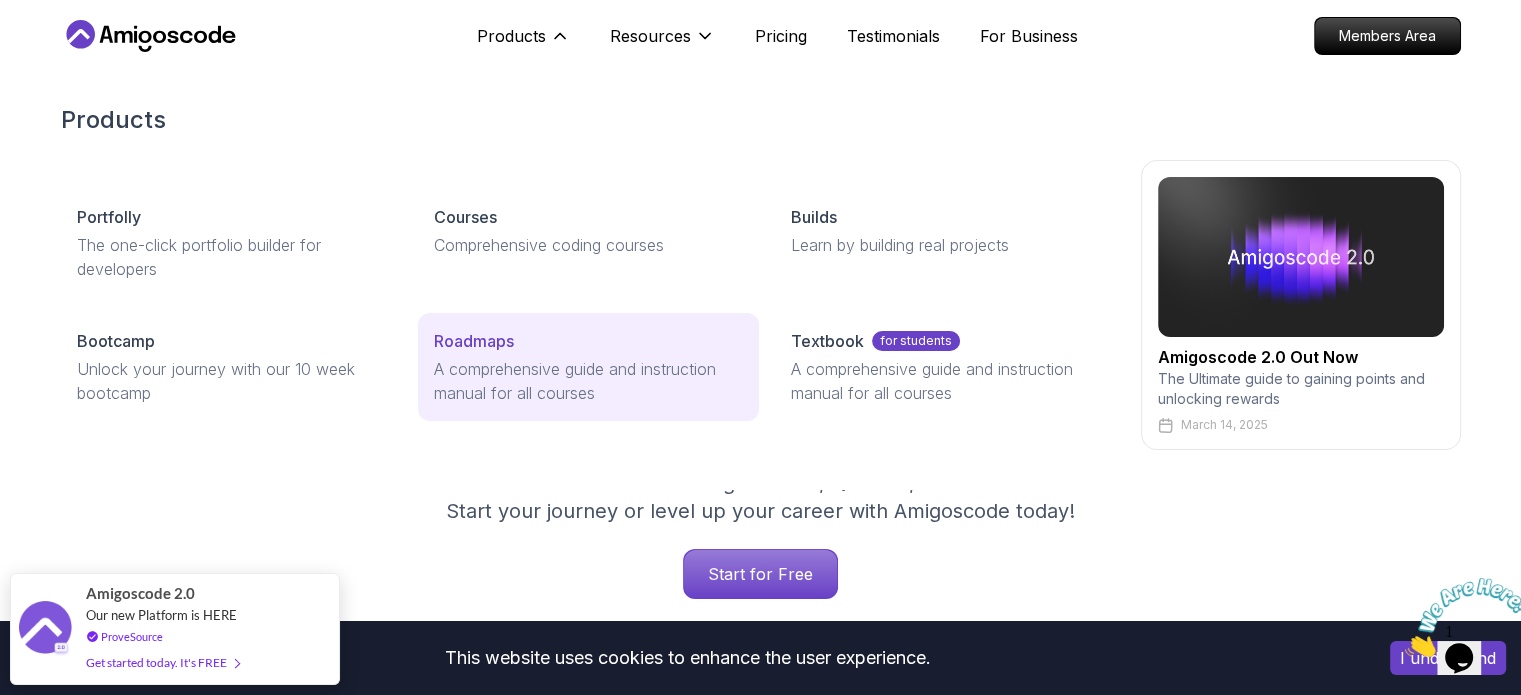 click on "Roadmaps" at bounding box center [474, 341] 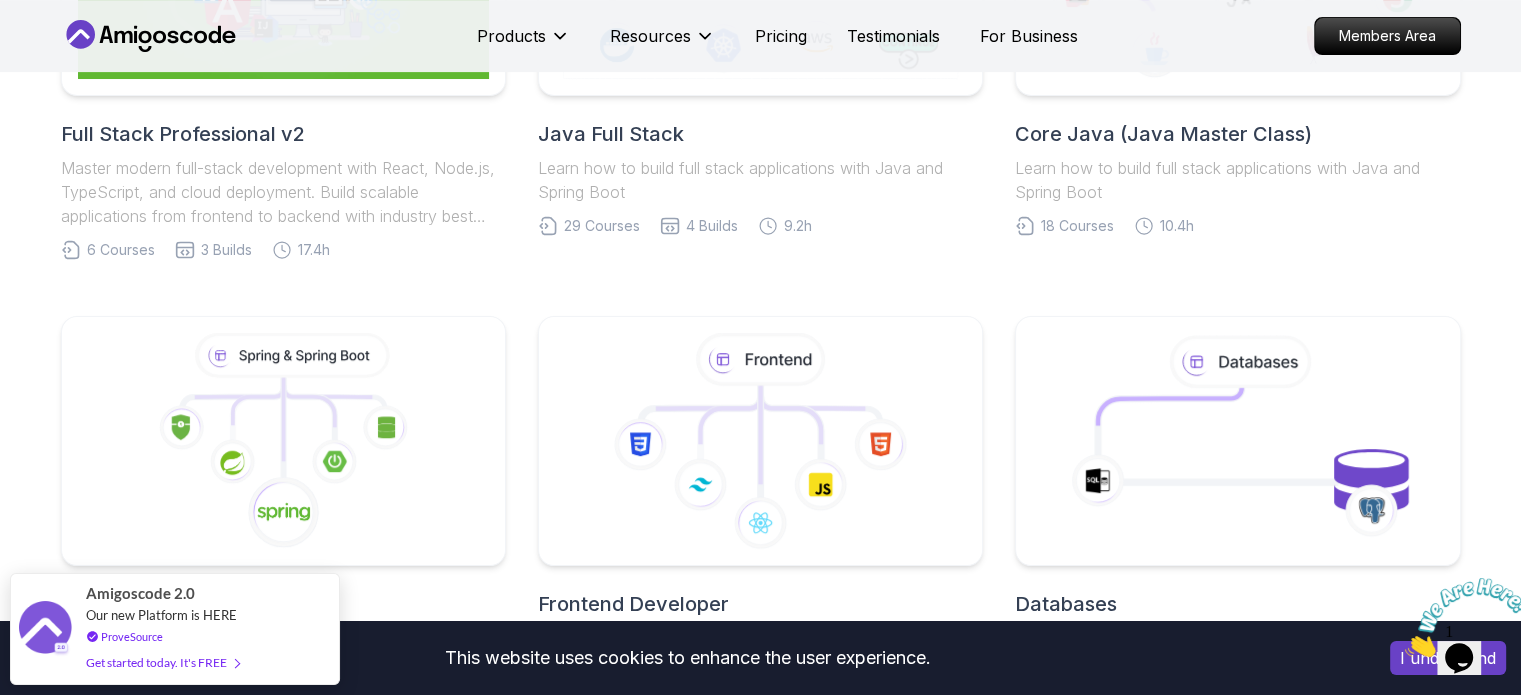 scroll, scrollTop: 1500, scrollLeft: 0, axis: vertical 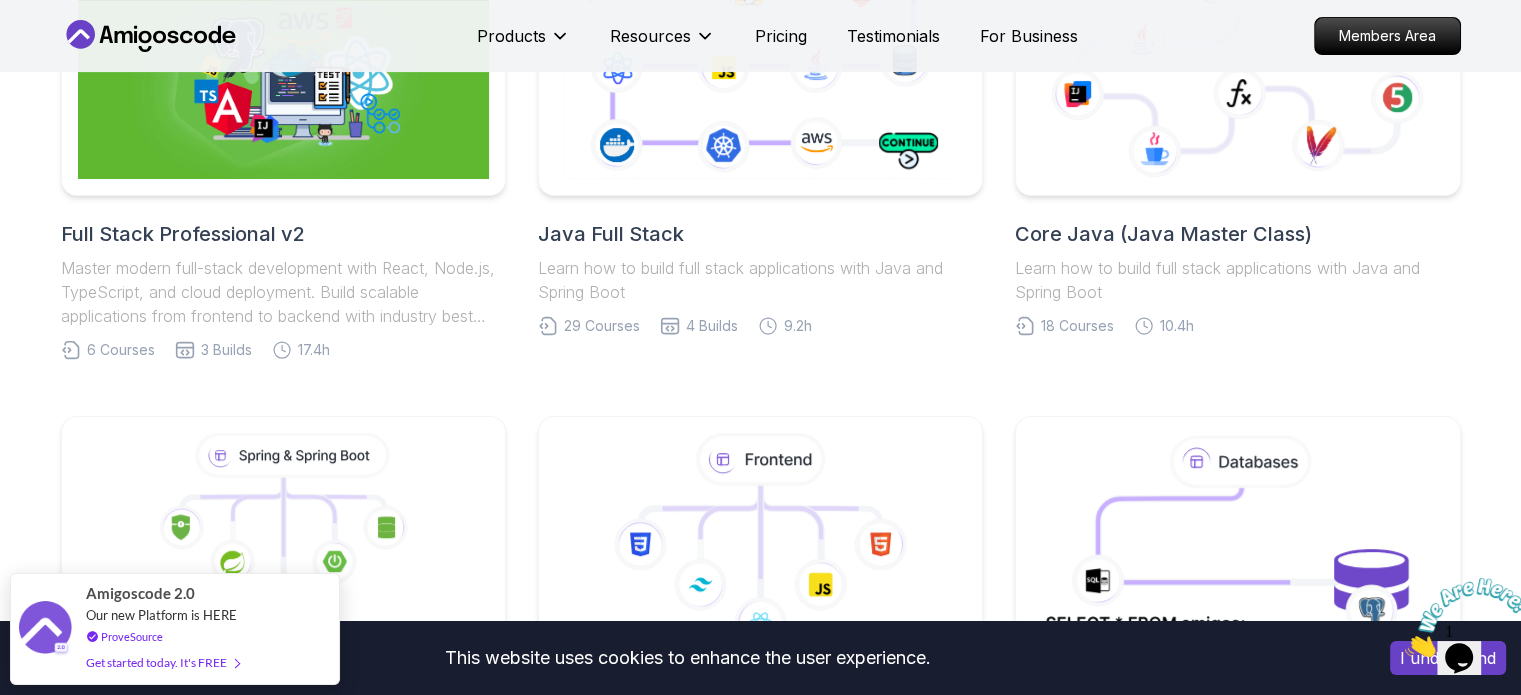 click at bounding box center (283, 71) 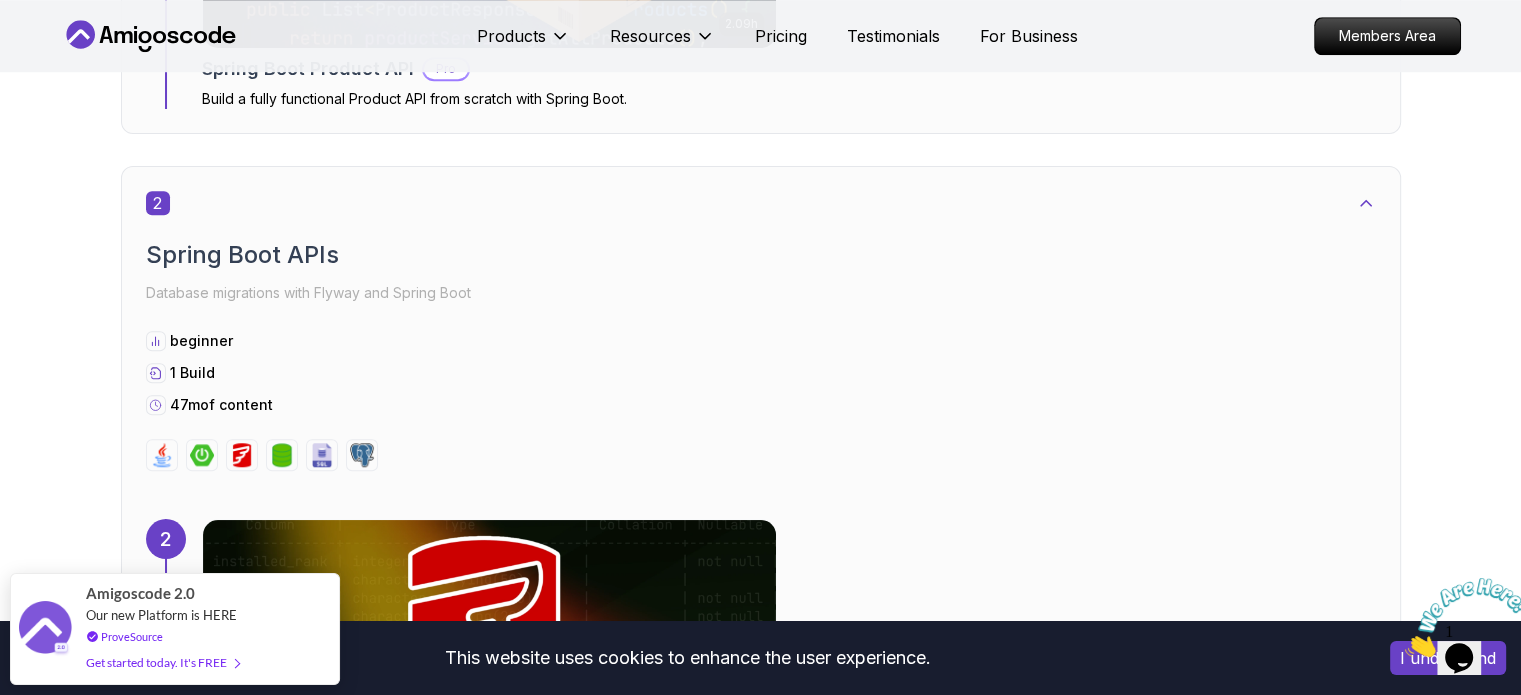 scroll, scrollTop: 1900, scrollLeft: 0, axis: vertical 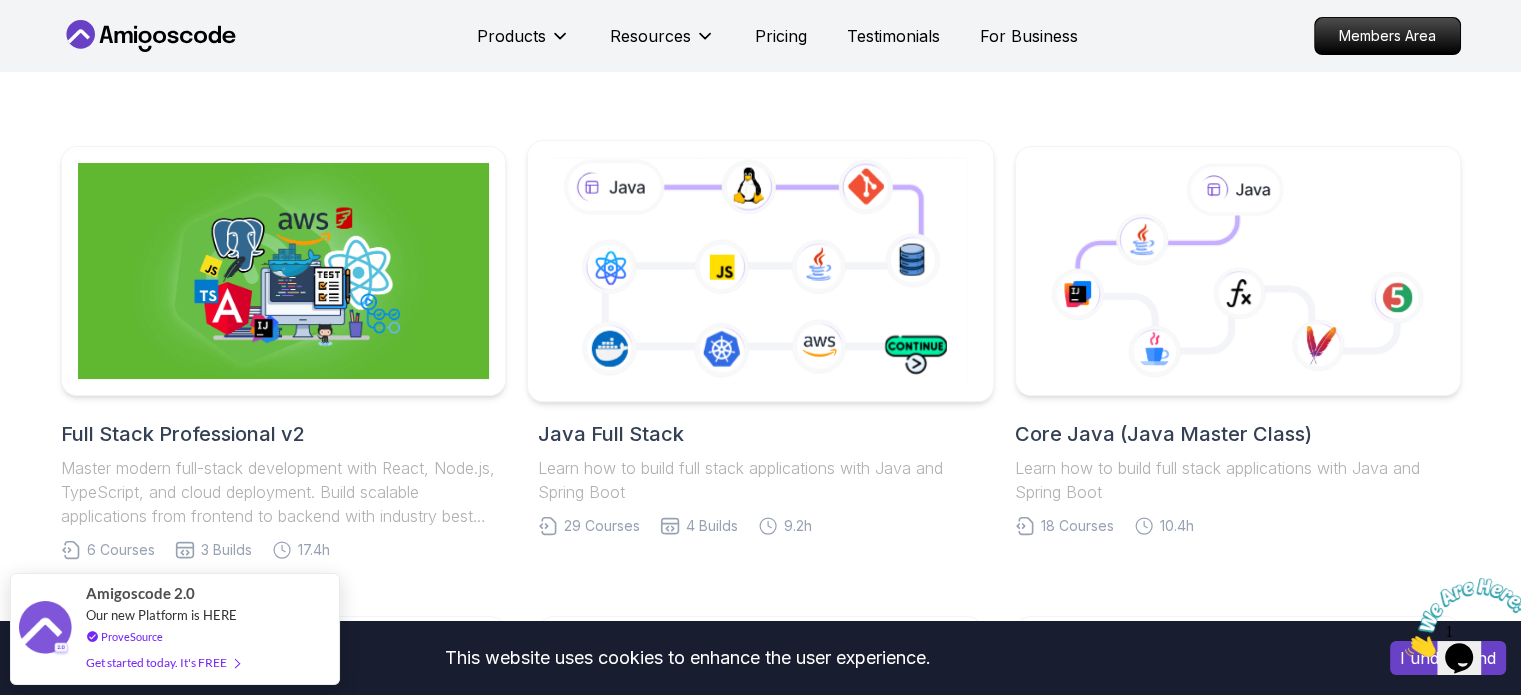 click 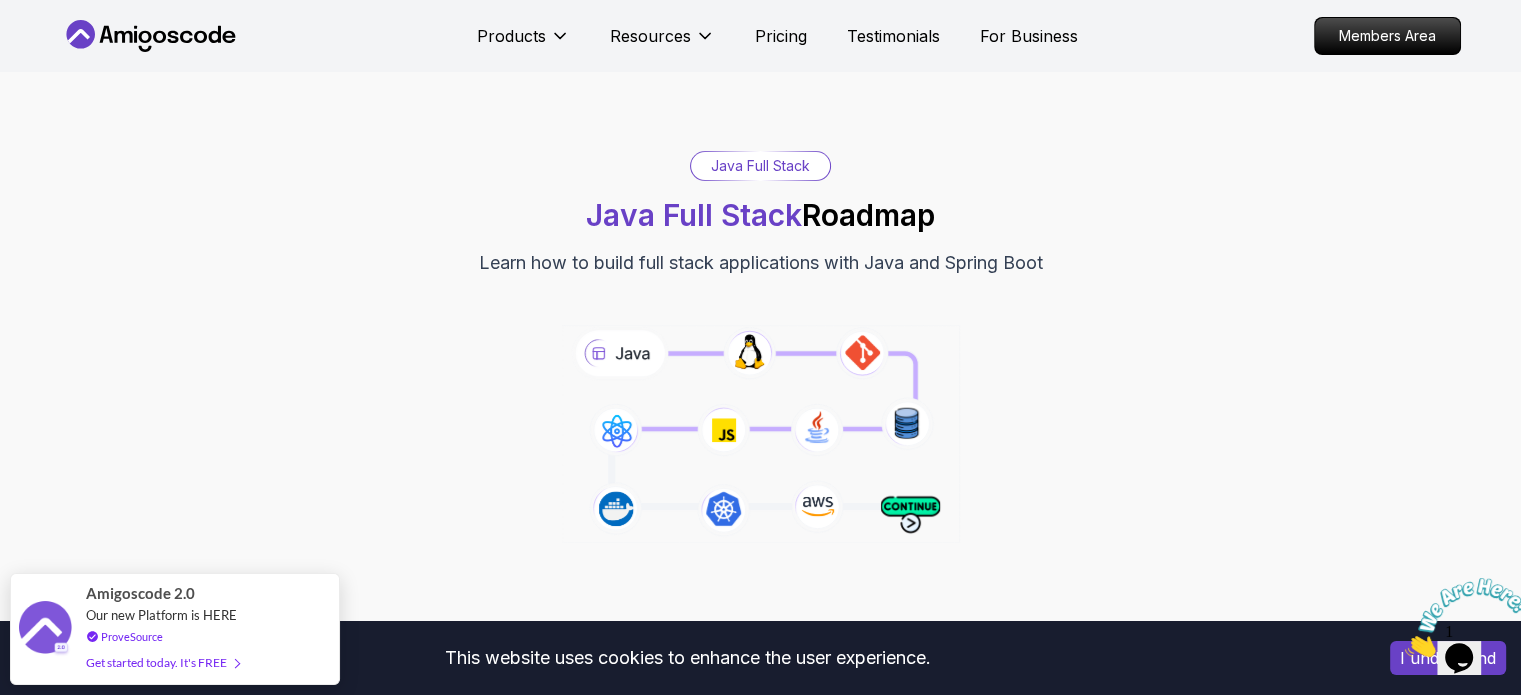 scroll, scrollTop: 0, scrollLeft: 0, axis: both 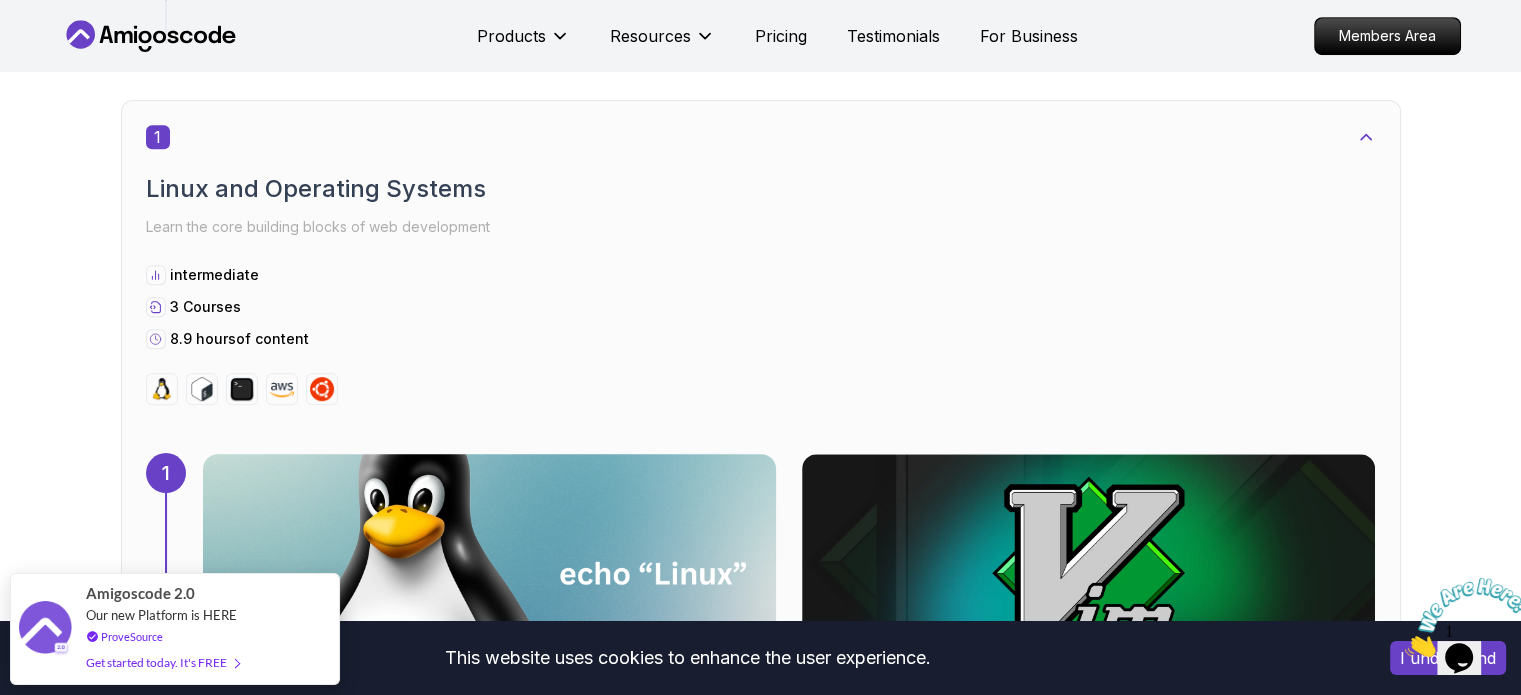 click at bounding box center (489, 573) 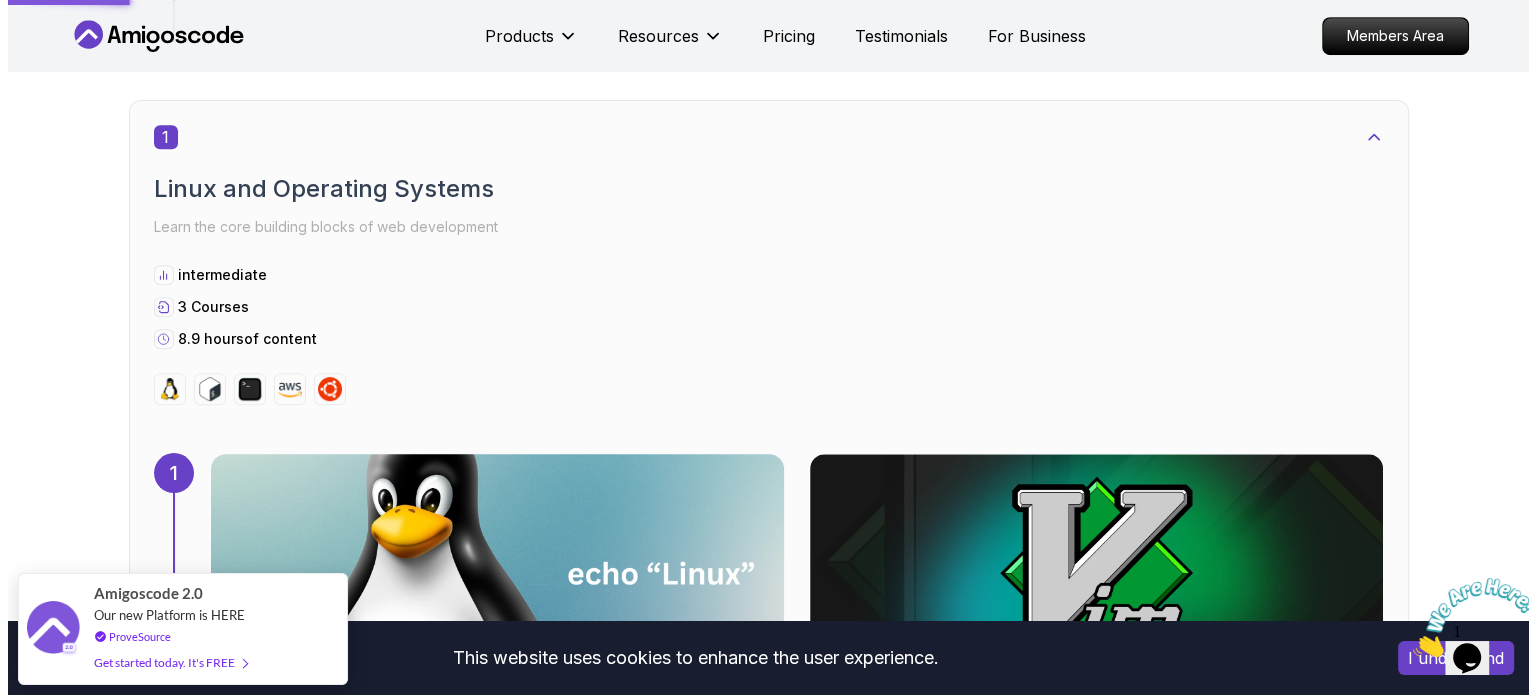 scroll, scrollTop: 0, scrollLeft: 0, axis: both 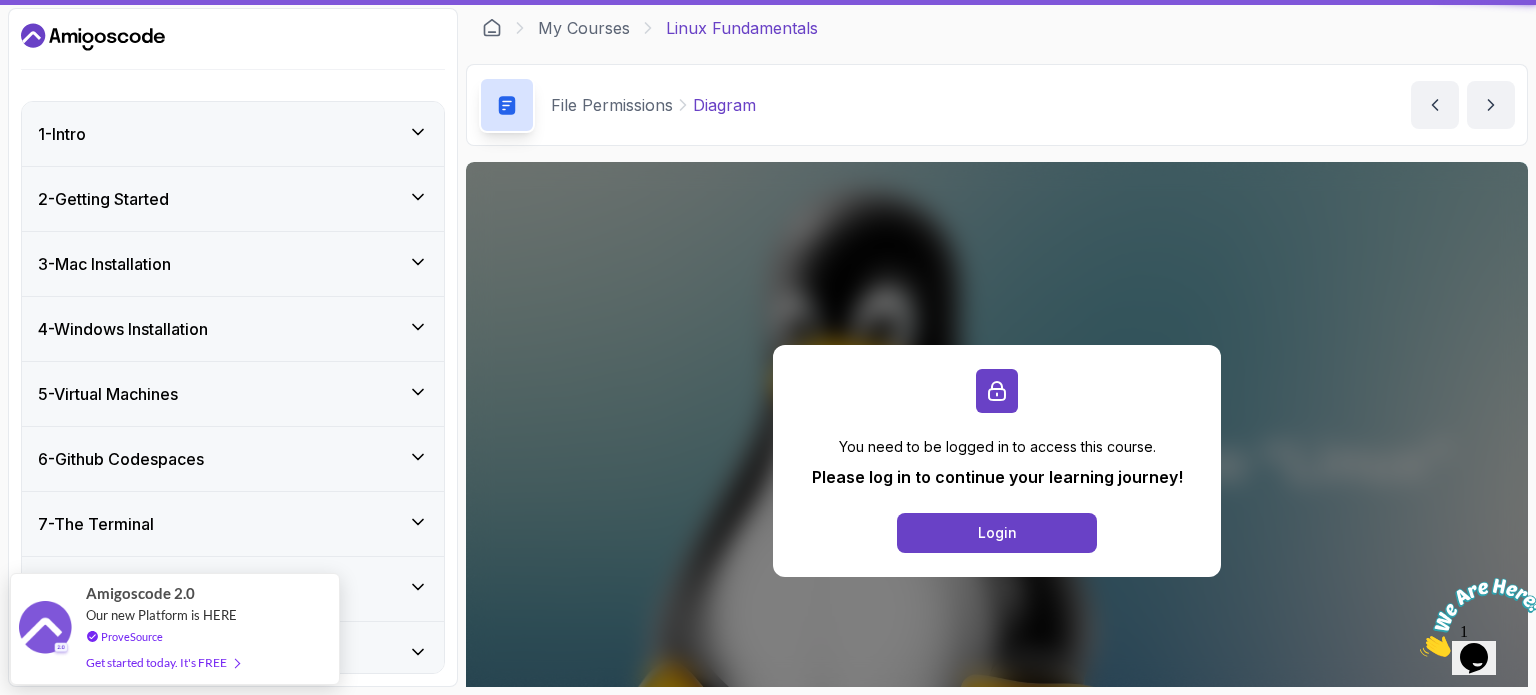 click on "5  -  Virtual Machines" at bounding box center (108, 394) 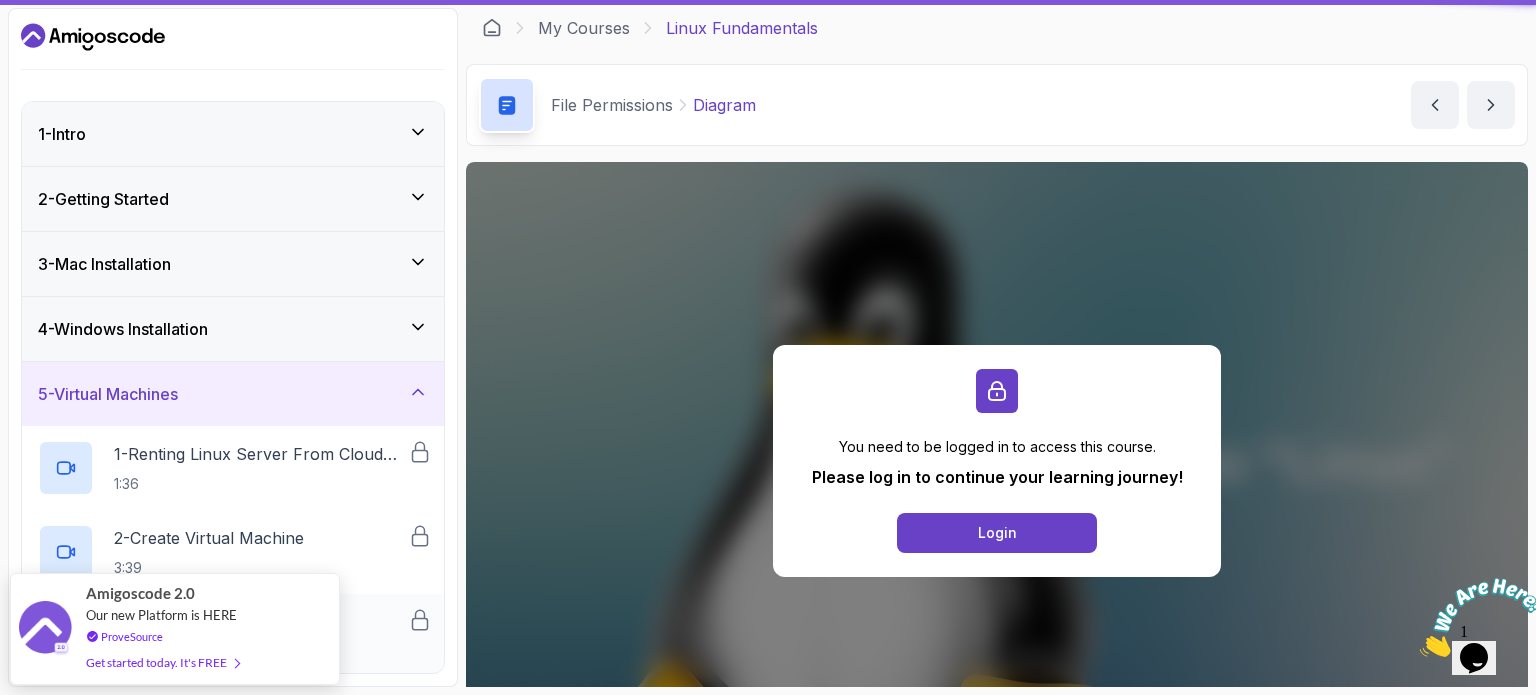 scroll, scrollTop: 300, scrollLeft: 0, axis: vertical 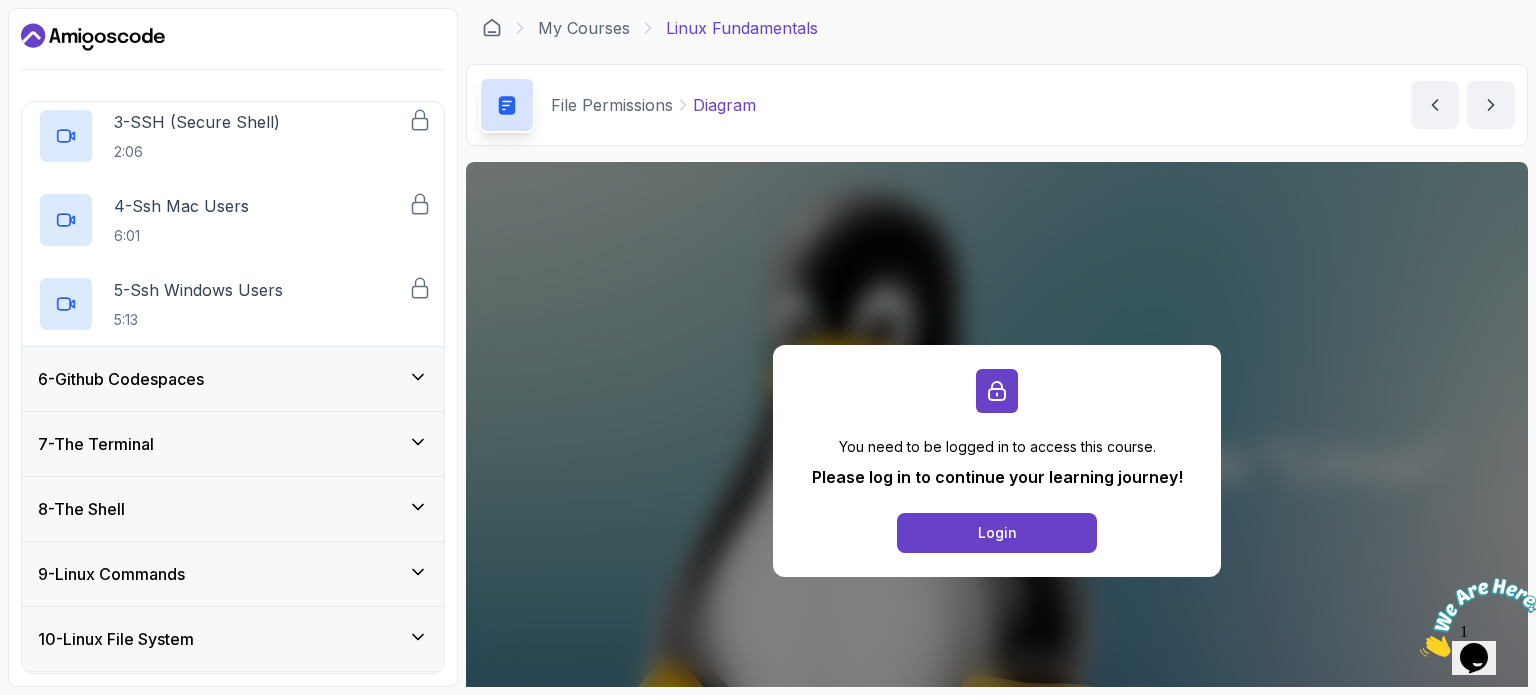 click on "6  -  Github Codespaces" at bounding box center (233, 379) 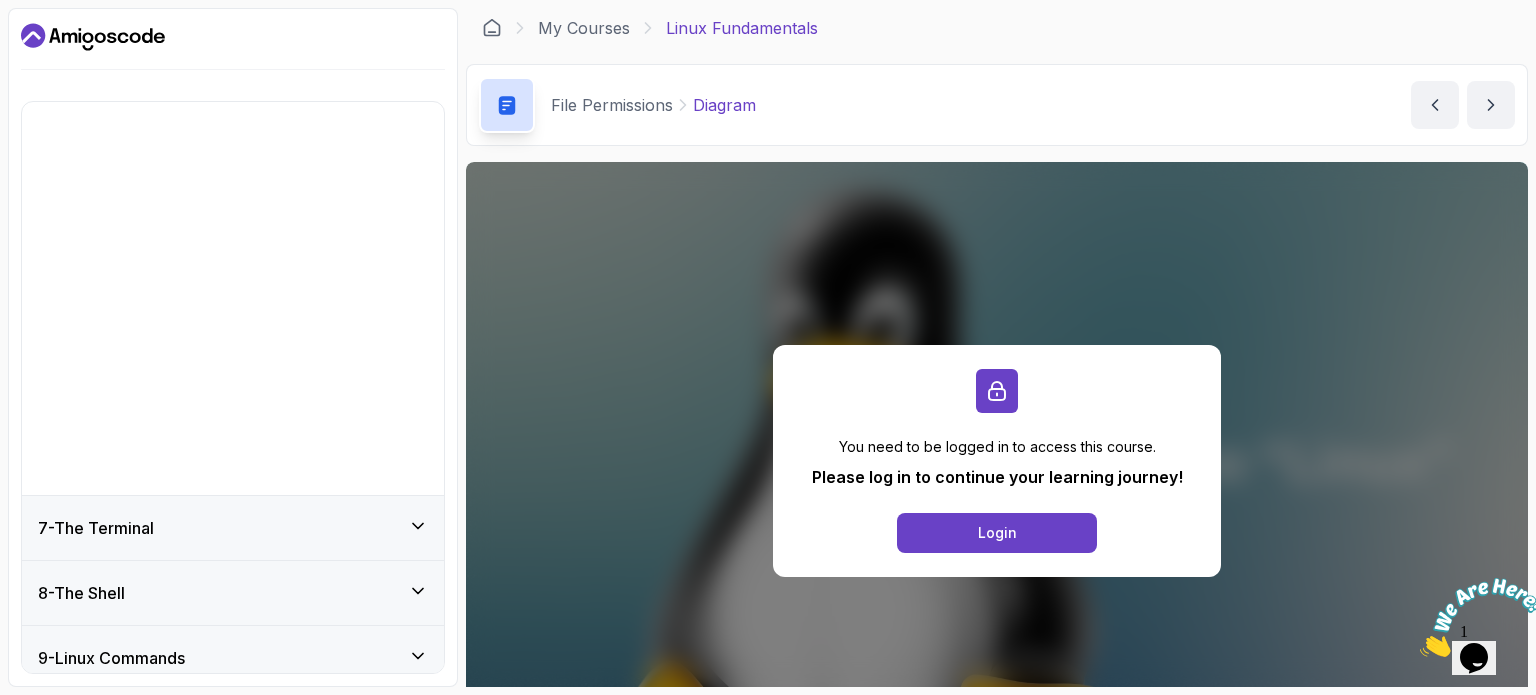 scroll, scrollTop: 903, scrollLeft: 0, axis: vertical 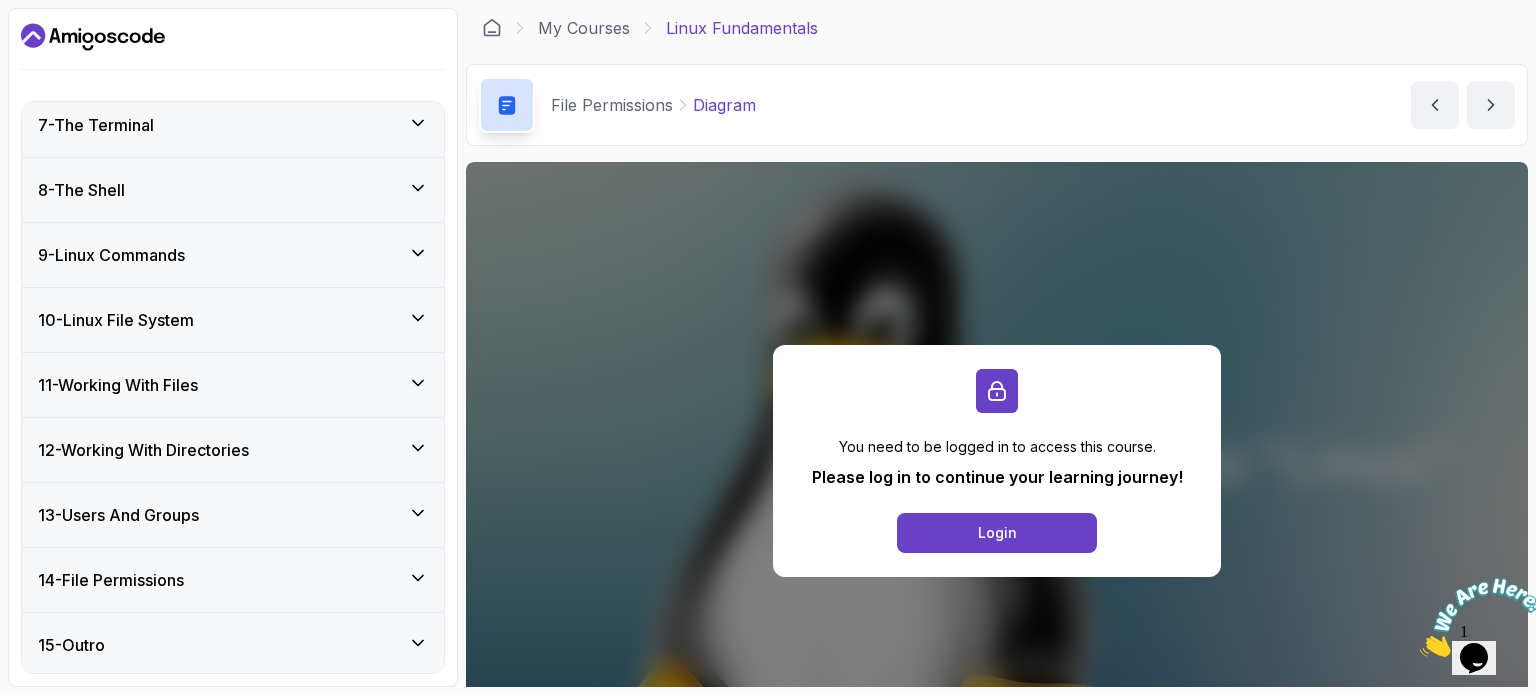 click on "11  -  Working With Files" at bounding box center (233, 385) 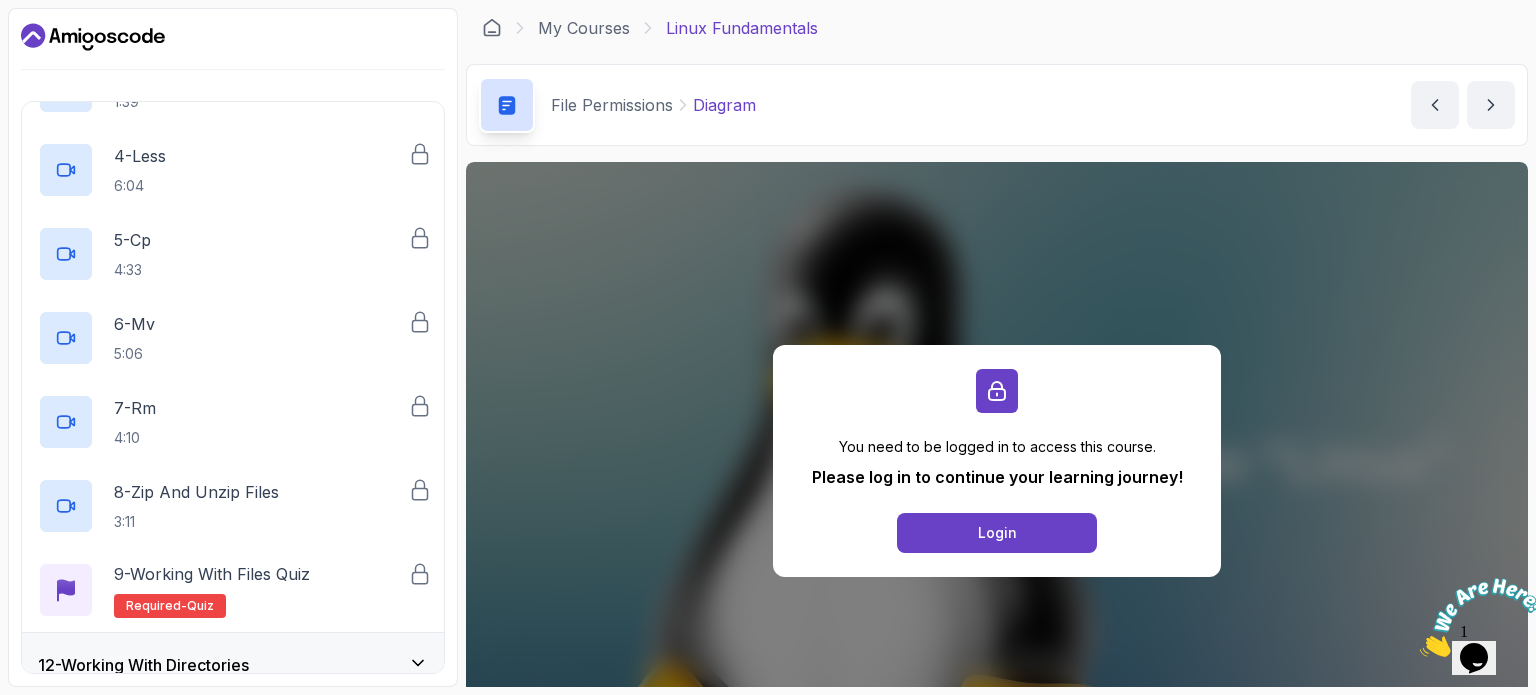 scroll, scrollTop: 1155, scrollLeft: 0, axis: vertical 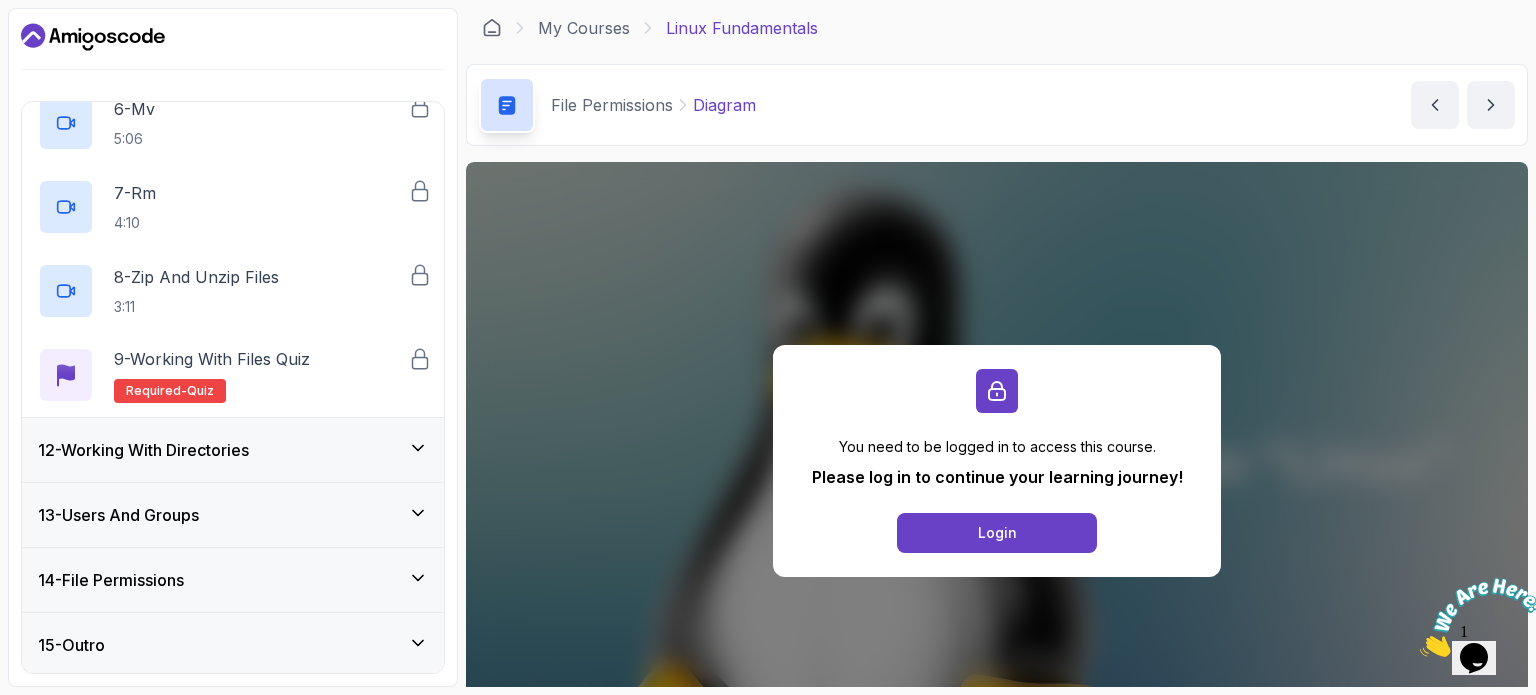 click on "12  -  Working With Directories" at bounding box center (143, 450) 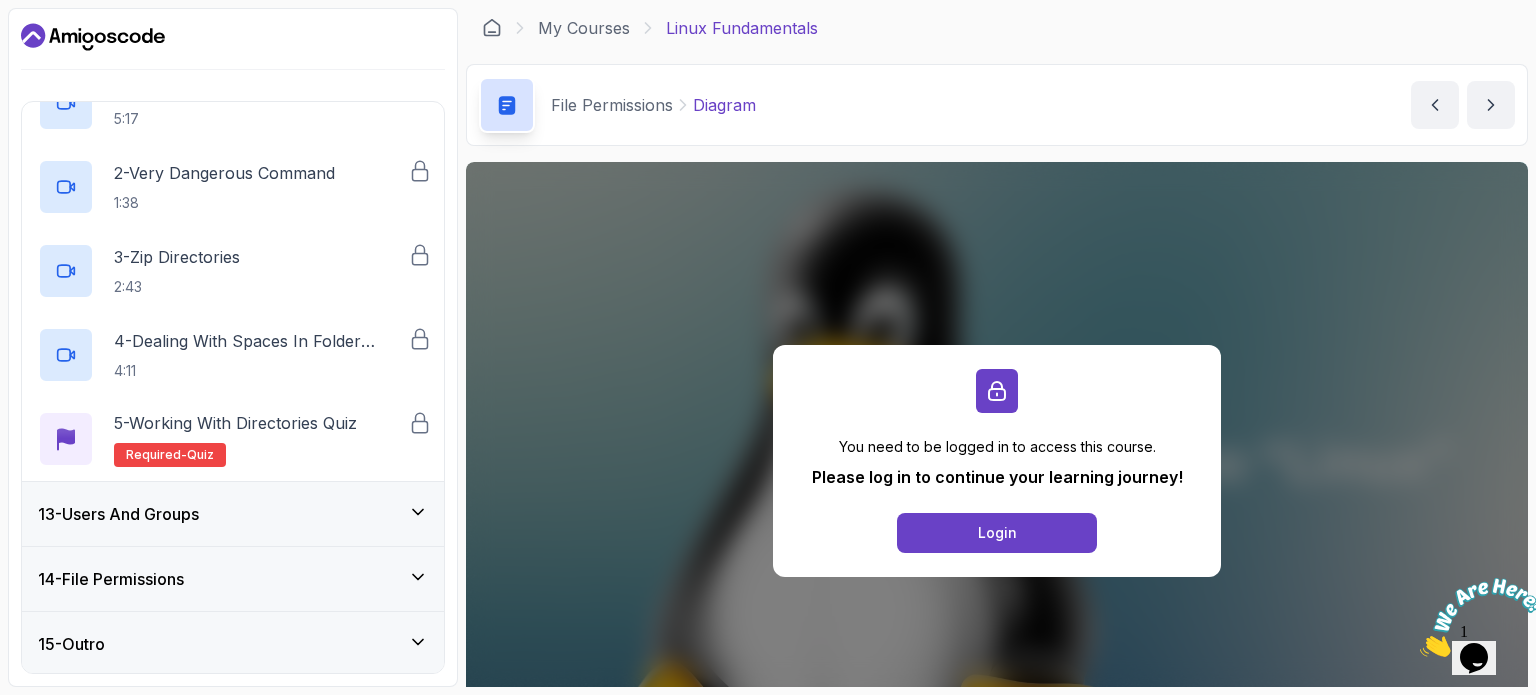 click on "14  -  File Permissions" at bounding box center (233, 579) 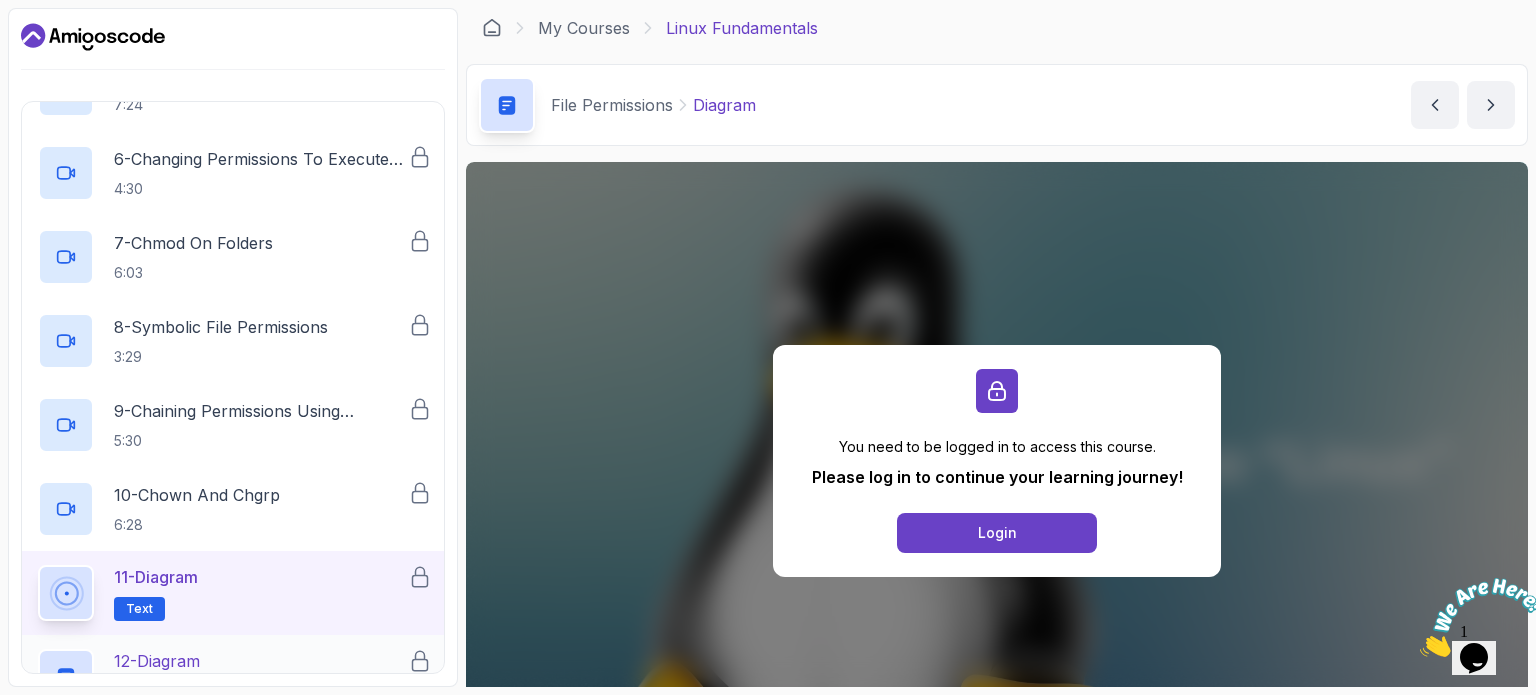 scroll, scrollTop: 1491, scrollLeft: 0, axis: vertical 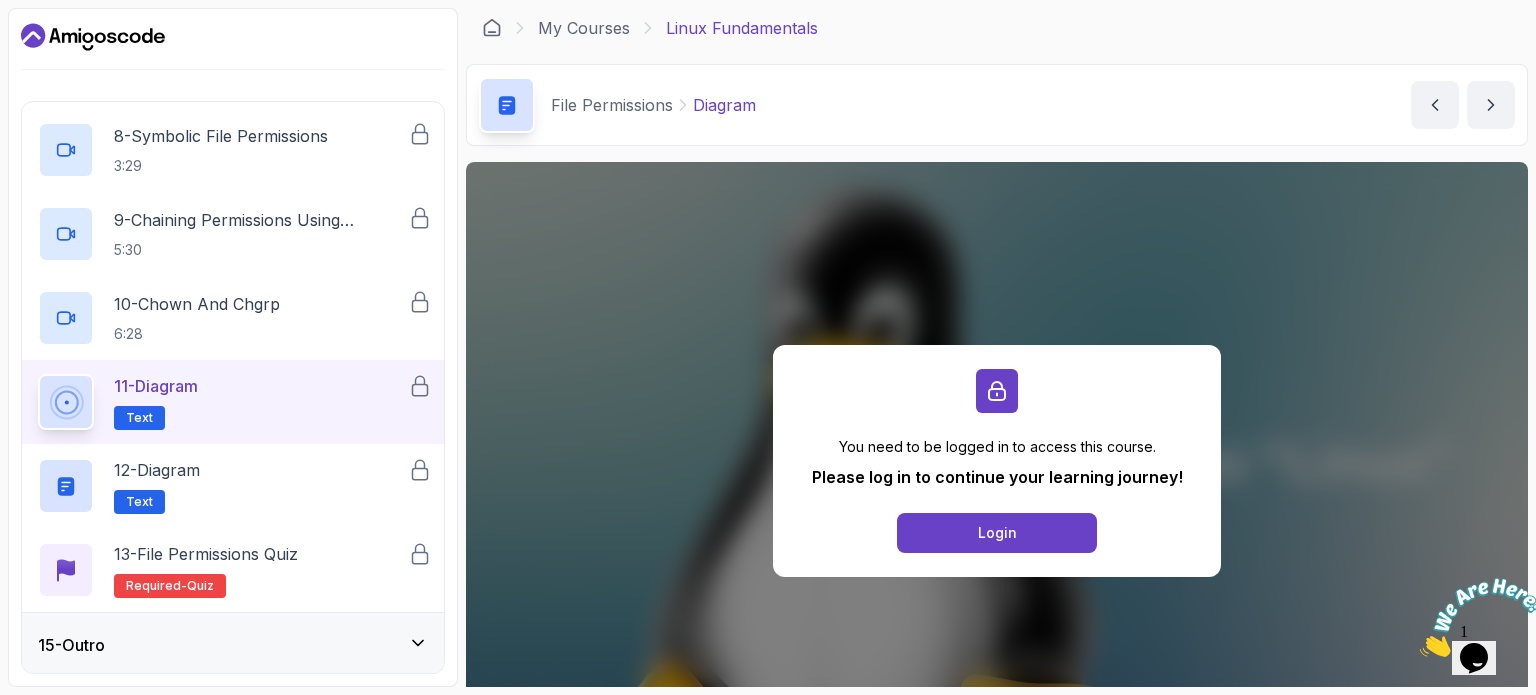 click on "11  -  Diagram Text" at bounding box center (223, 402) 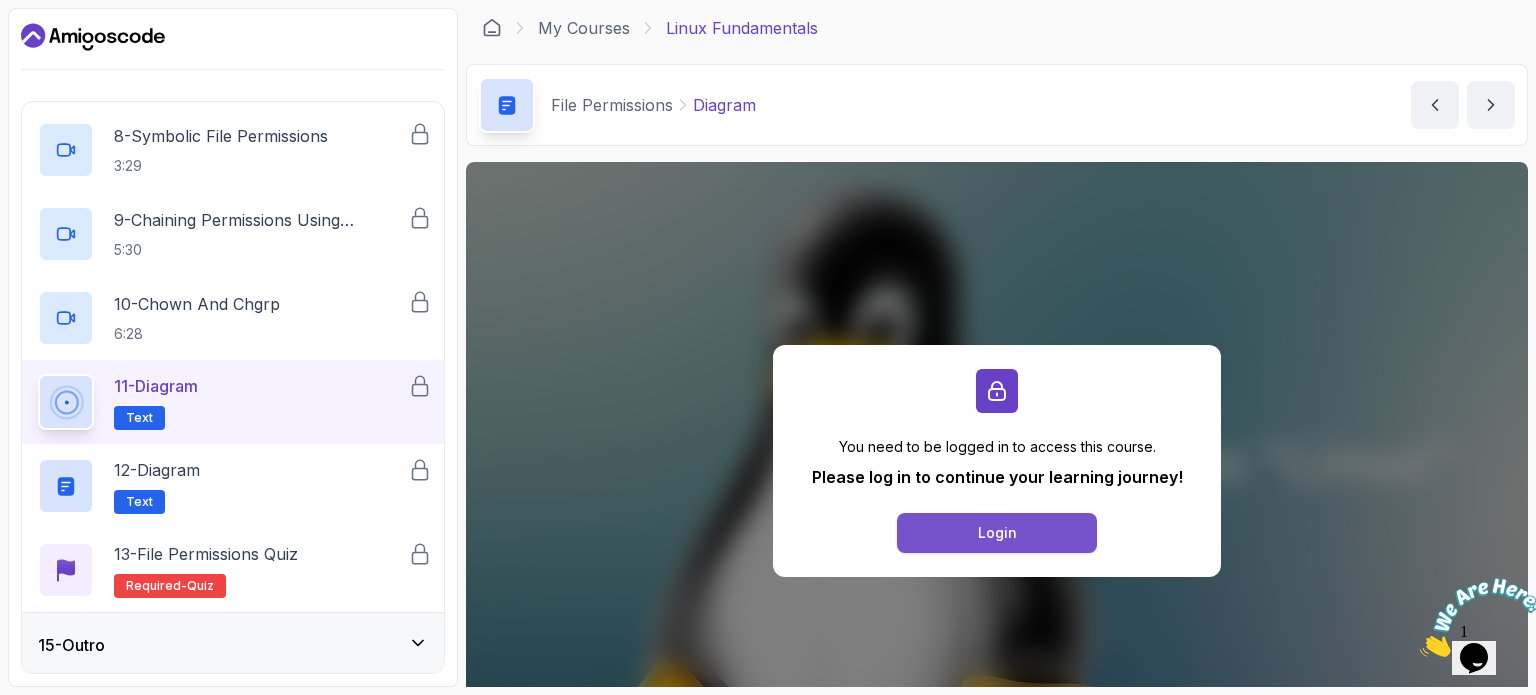 click on "Login" at bounding box center [997, 533] 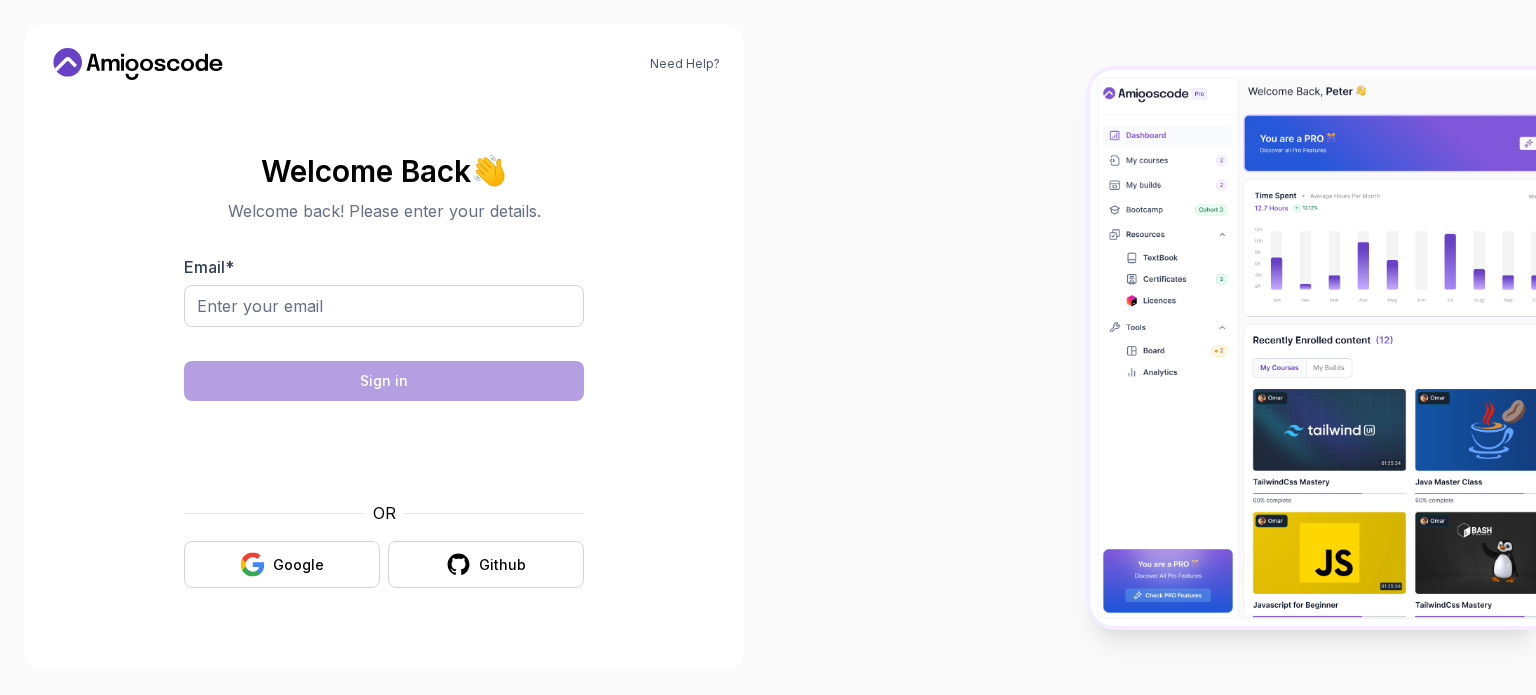 scroll, scrollTop: 0, scrollLeft: 0, axis: both 